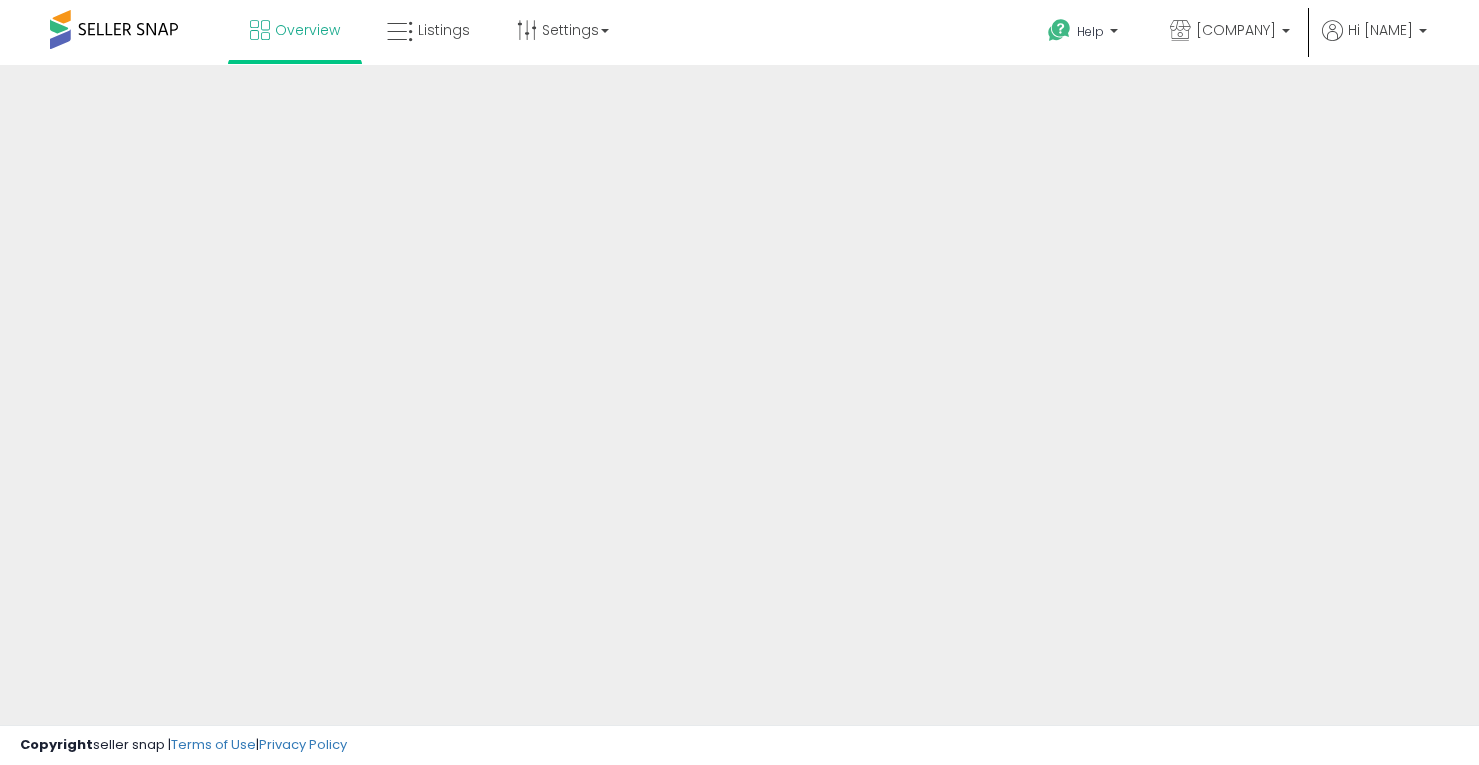 scroll, scrollTop: 0, scrollLeft: 0, axis: both 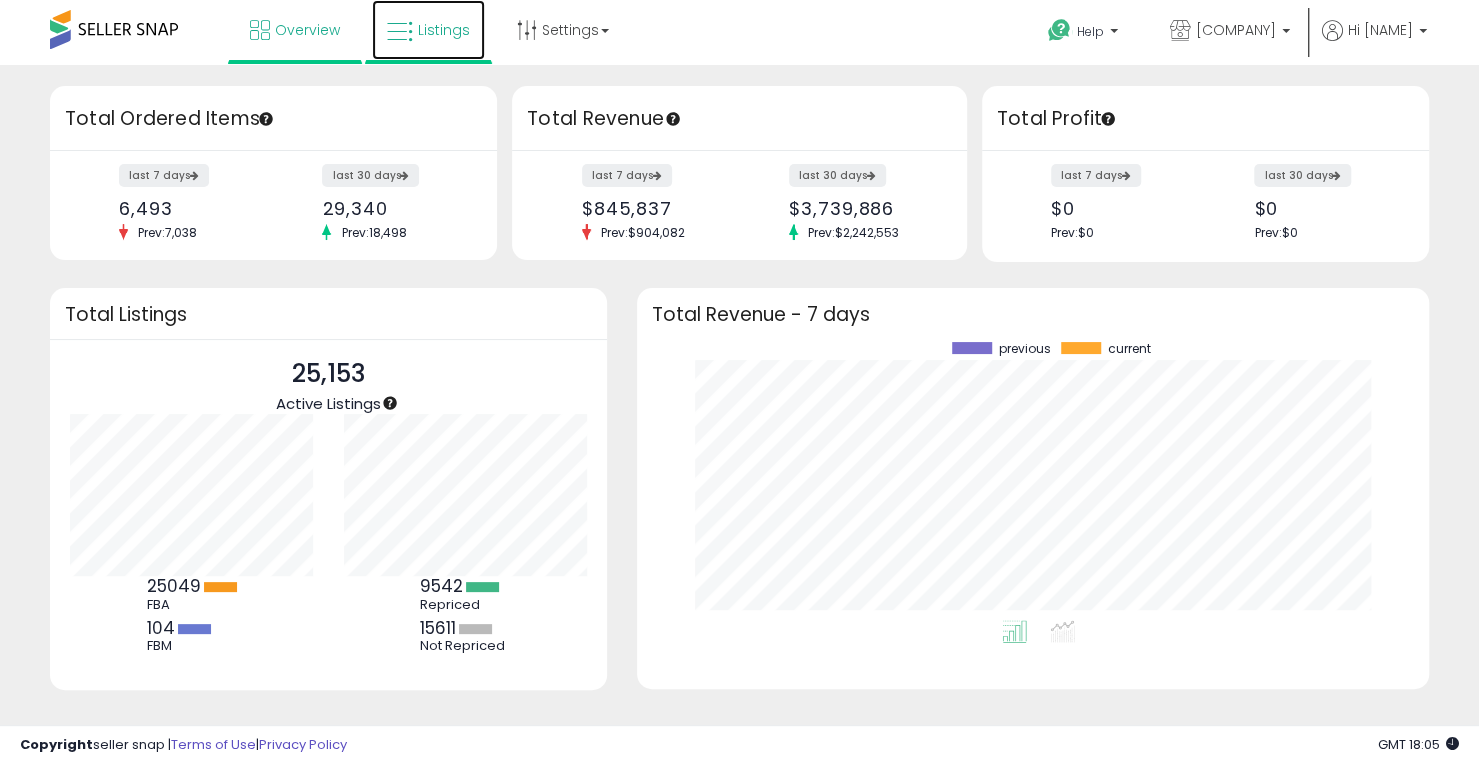 click at bounding box center (400, 32) 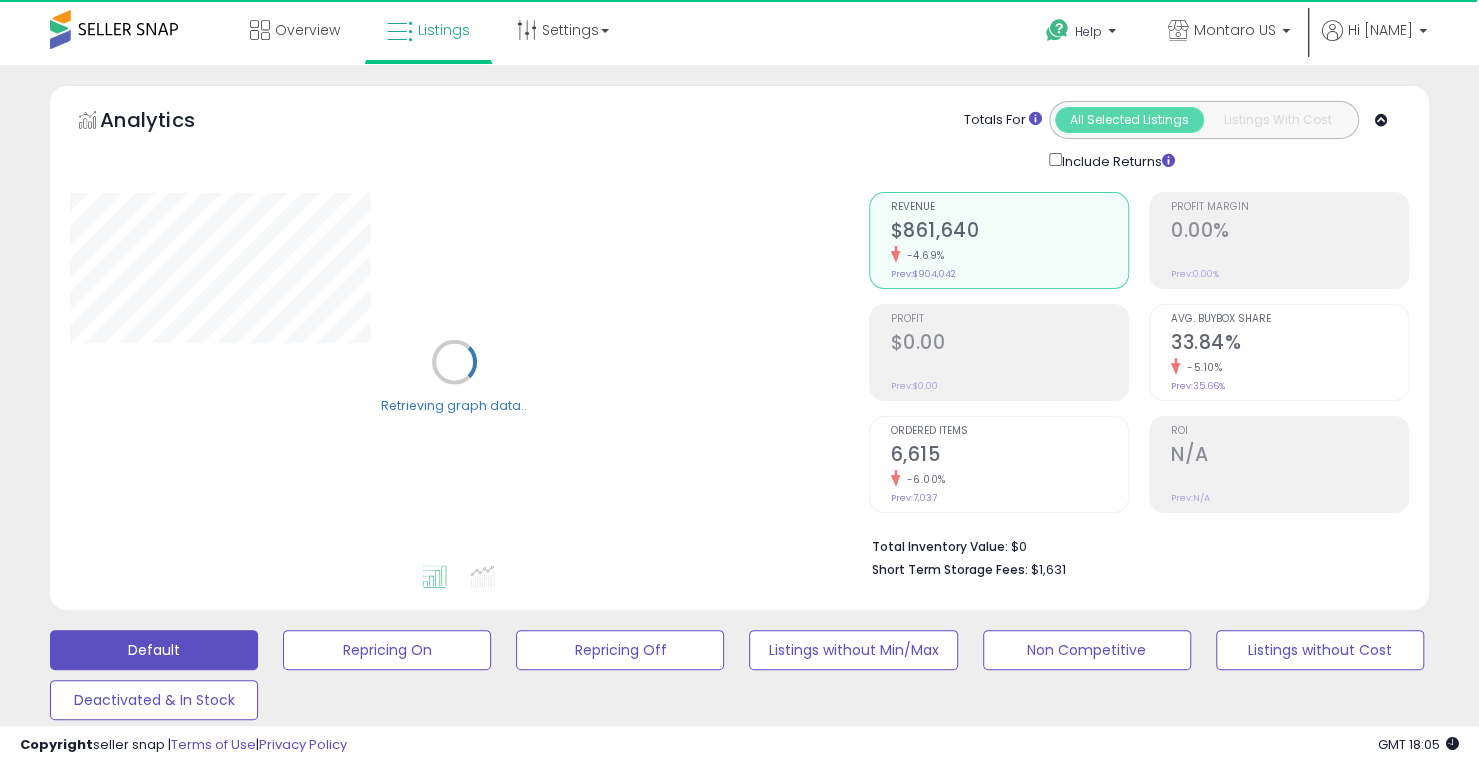 scroll, scrollTop: 100, scrollLeft: 0, axis: vertical 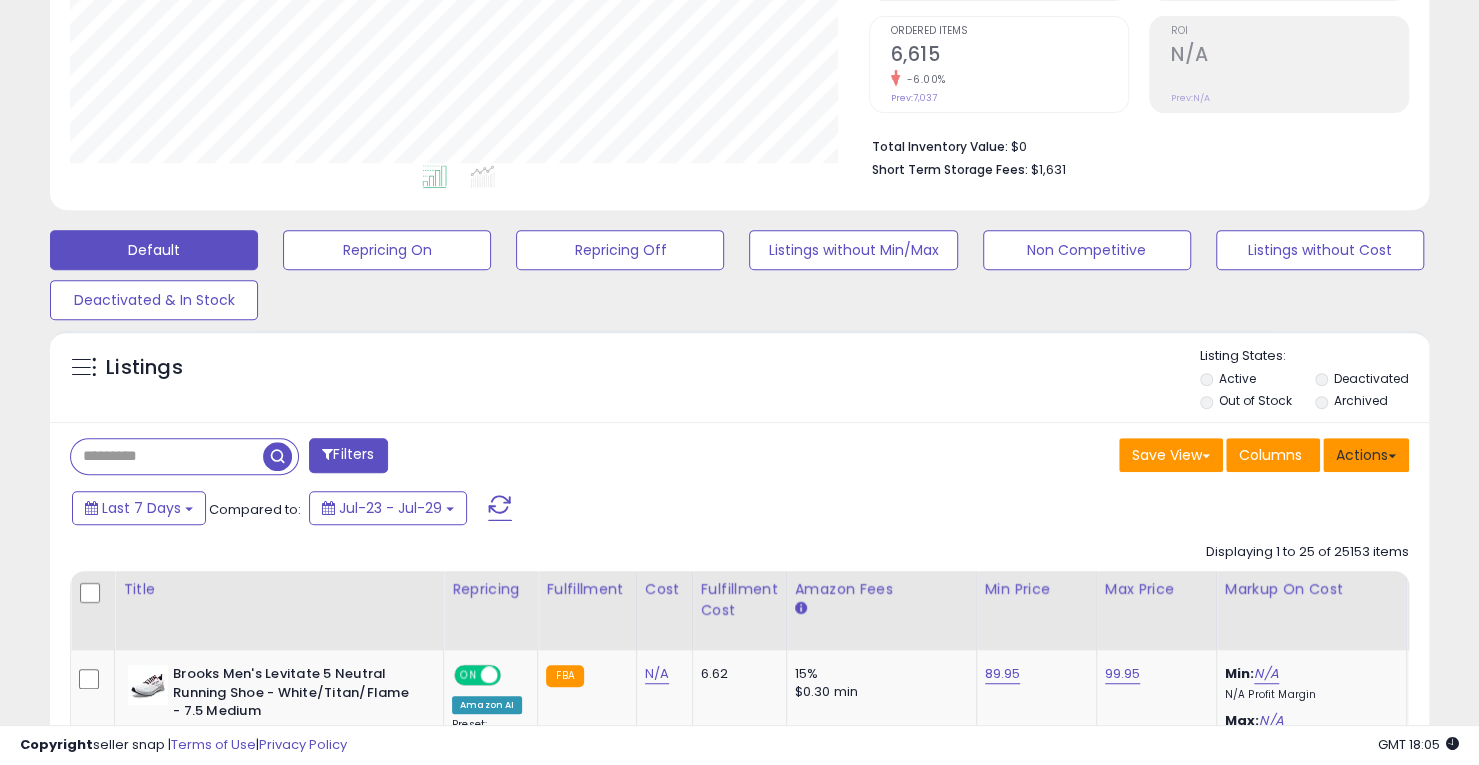 click at bounding box center [1392, 456] 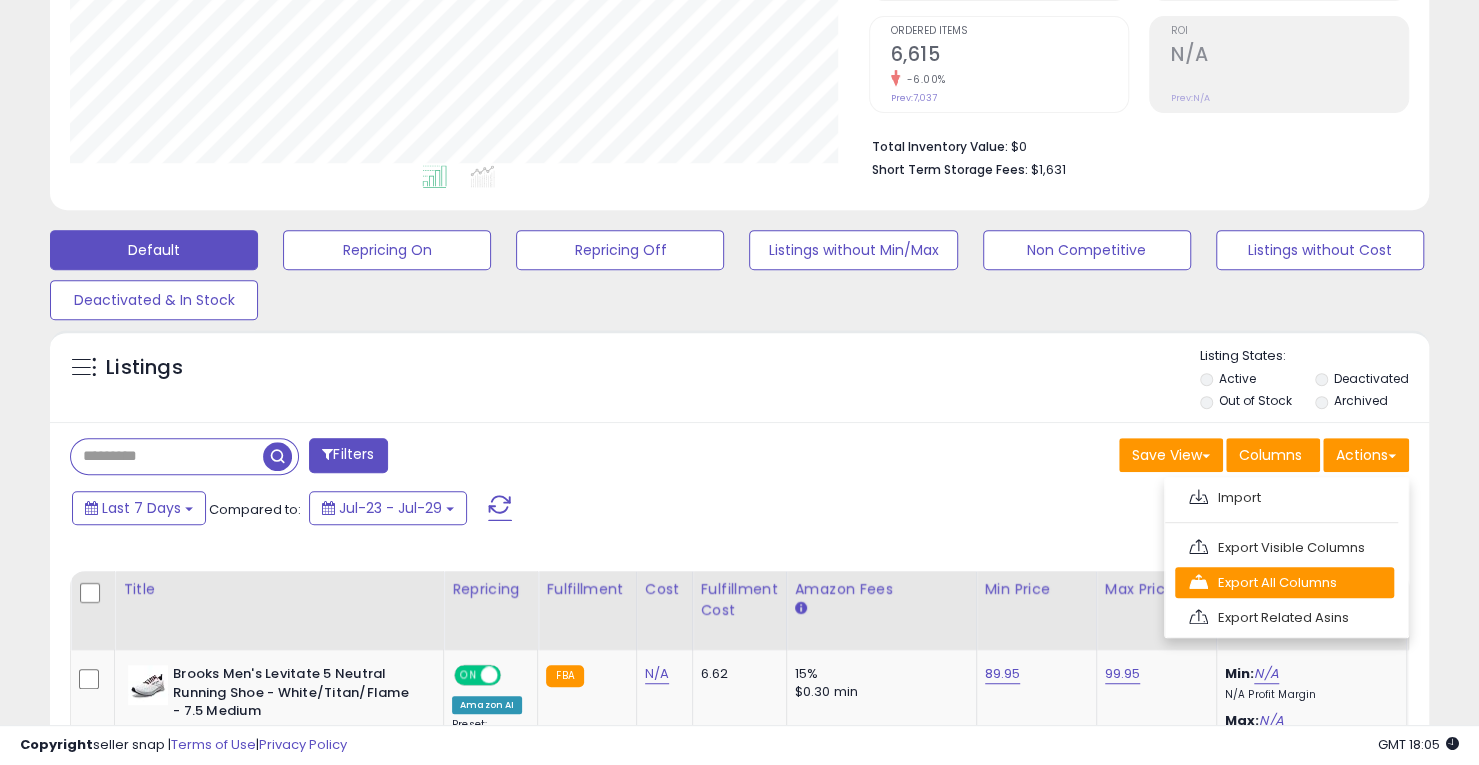 click on "Export All Columns" at bounding box center (1284, 582) 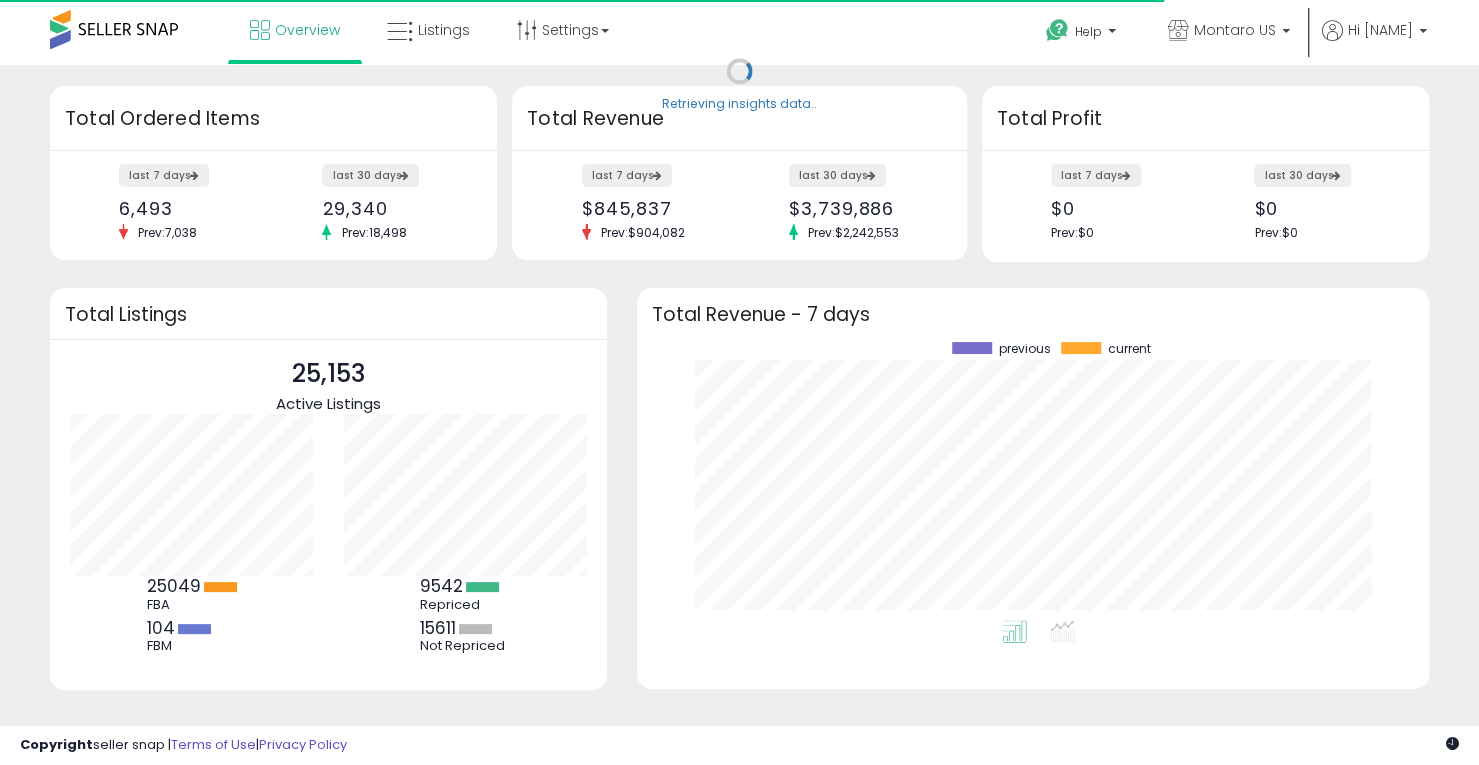 scroll, scrollTop: 130, scrollLeft: 0, axis: vertical 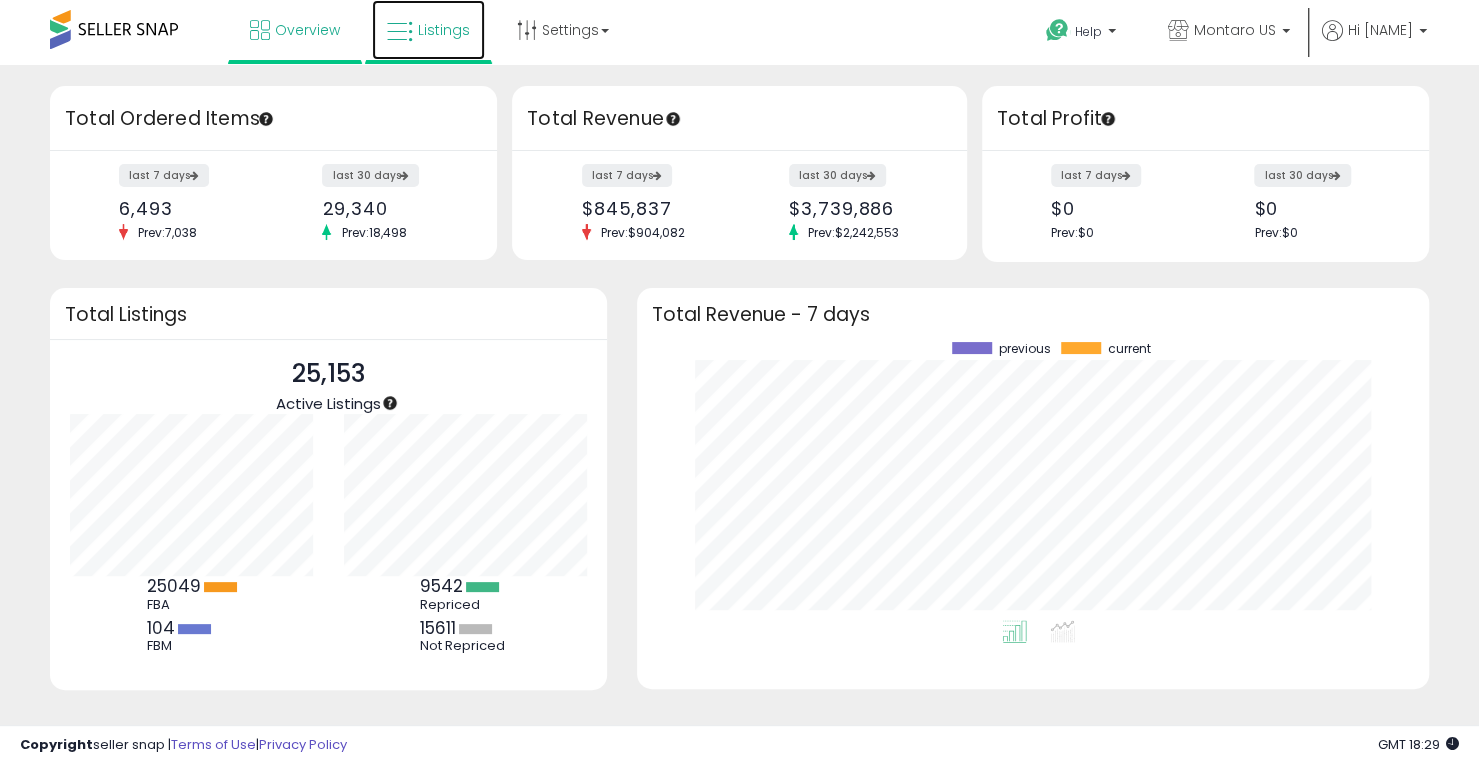 click on "Listings" at bounding box center (428, 30) 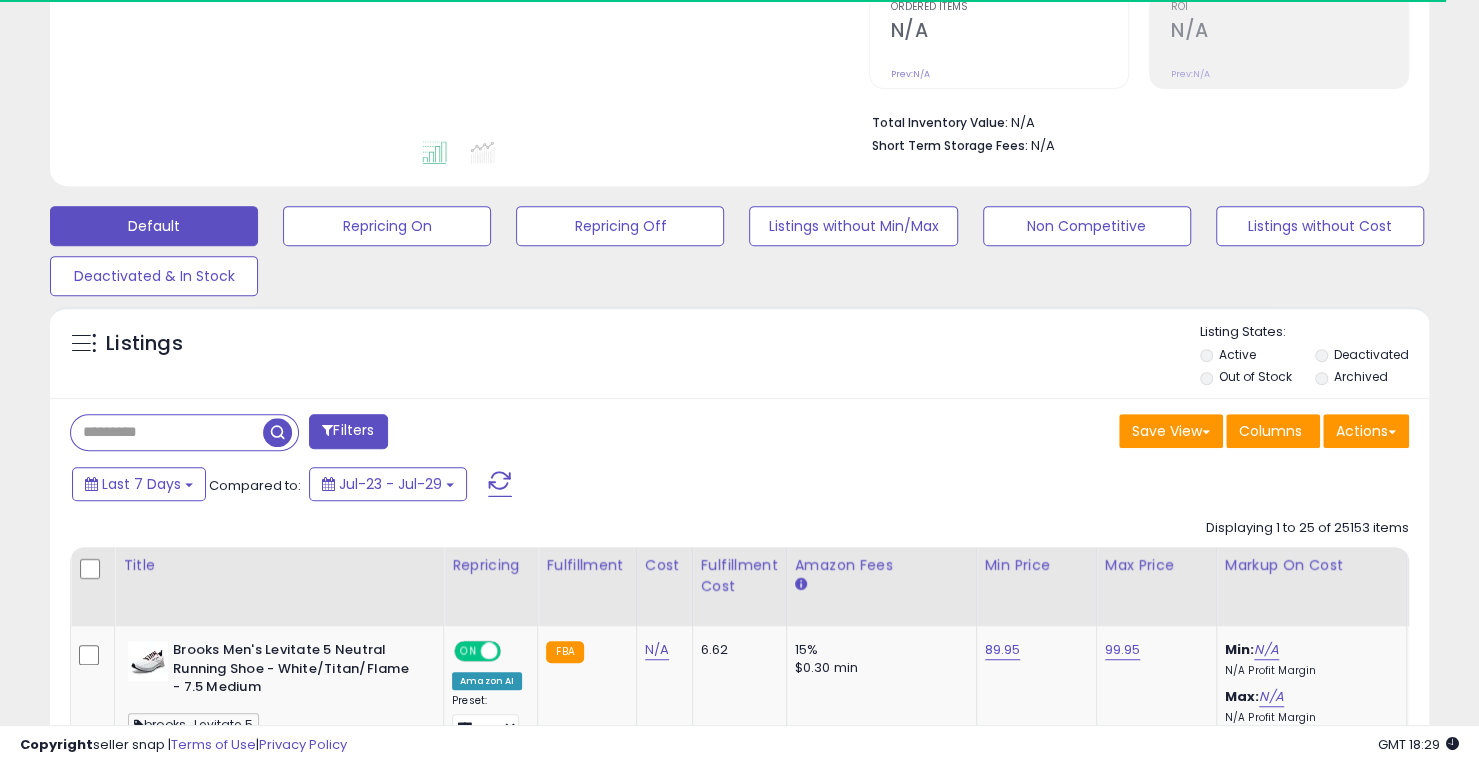scroll, scrollTop: 500, scrollLeft: 0, axis: vertical 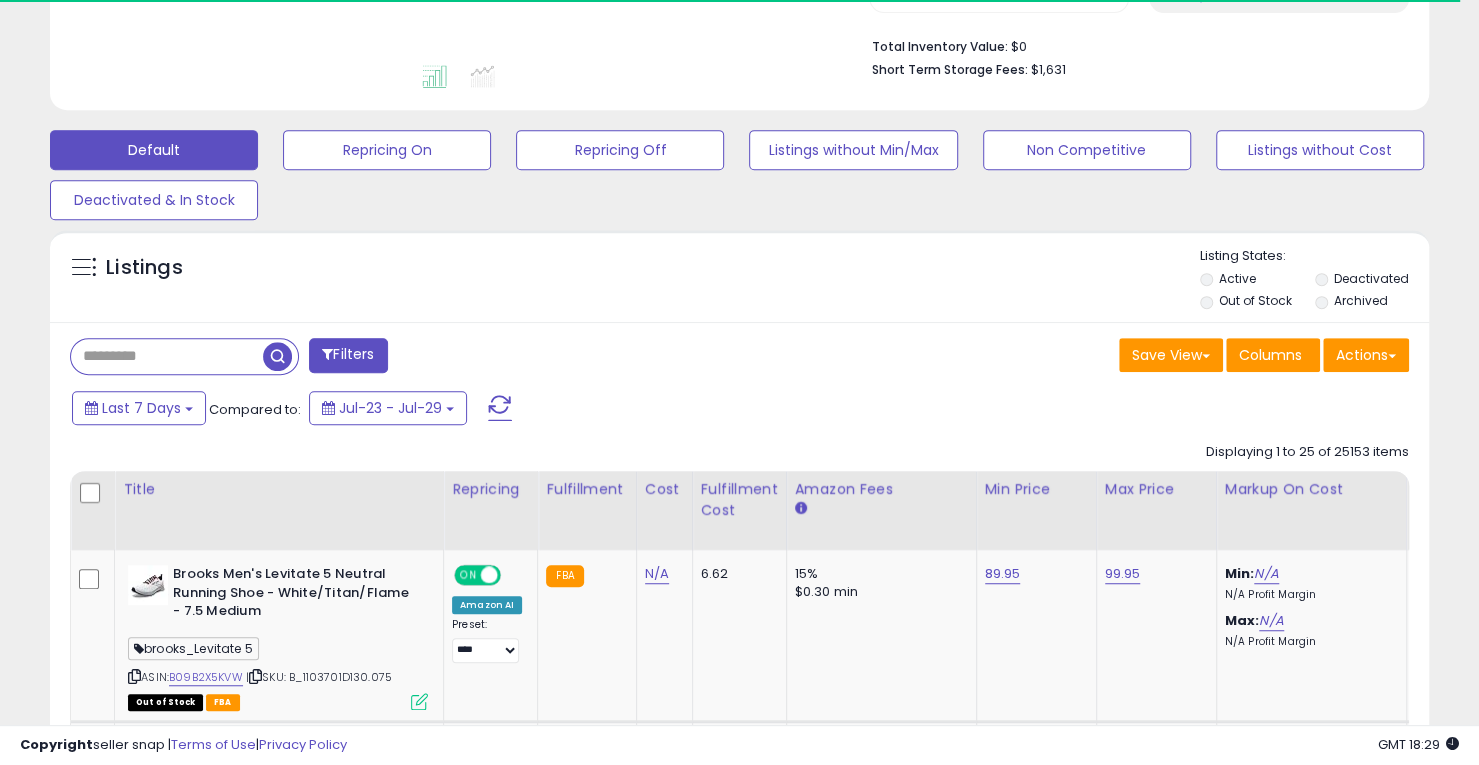 click at bounding box center (167, 356) 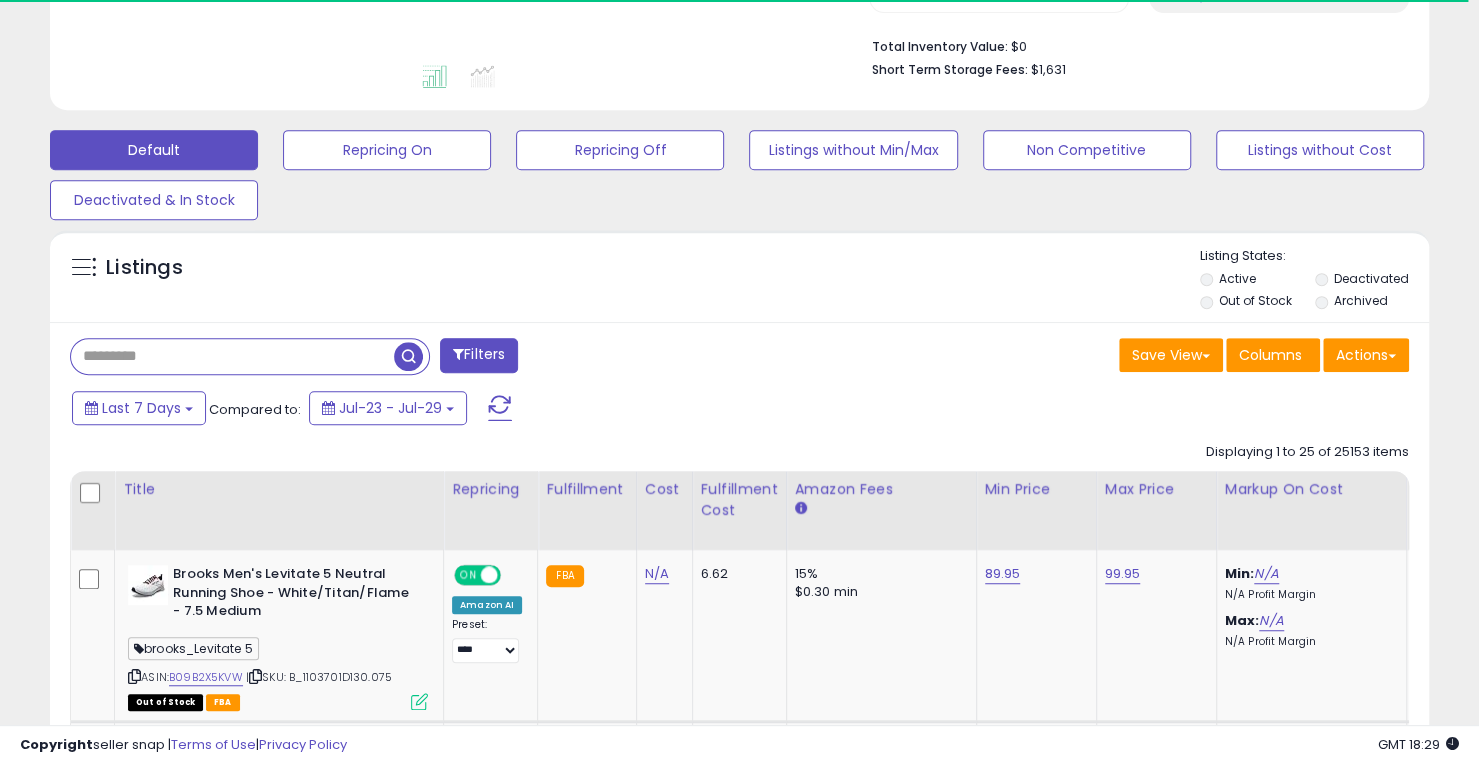 paste on "**********" 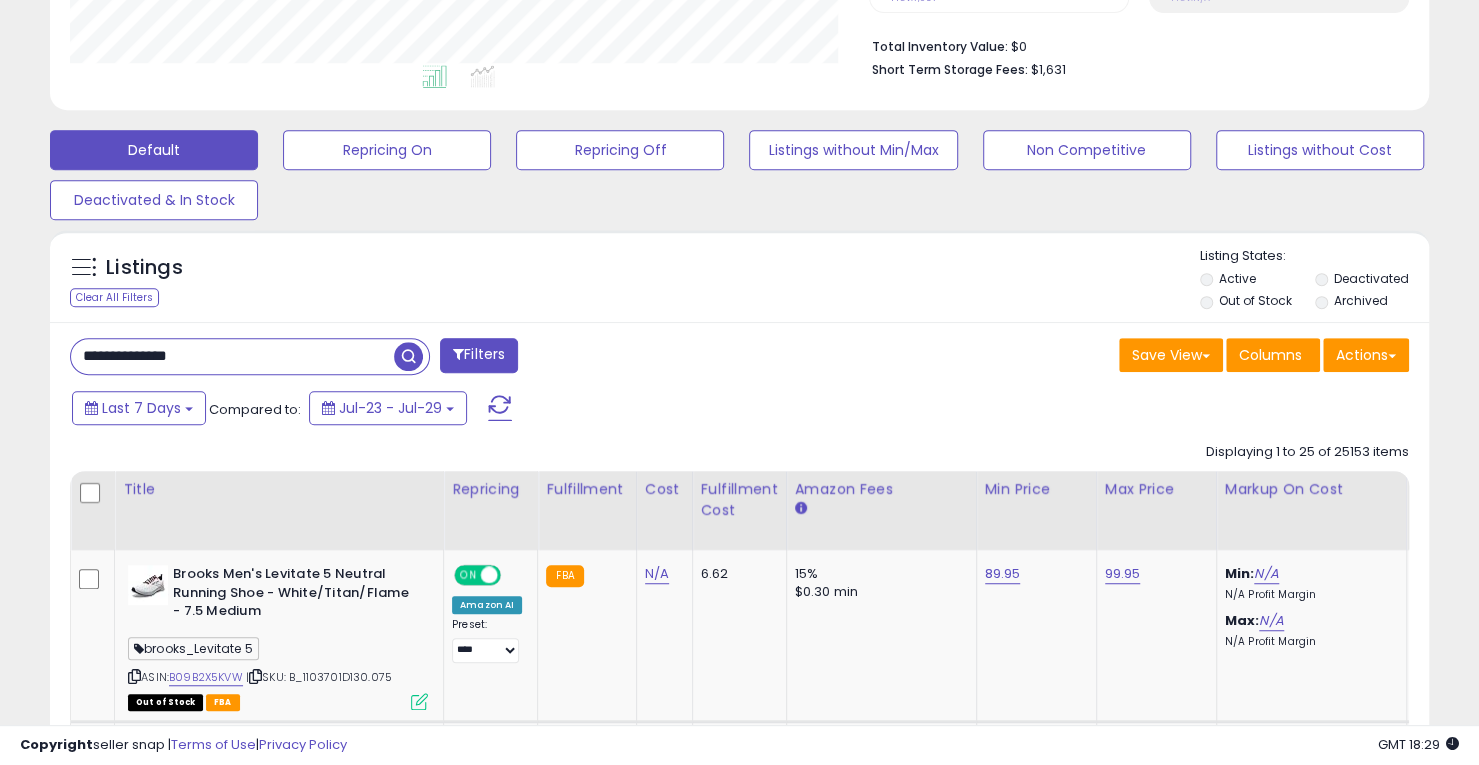 scroll, scrollTop: 999590, scrollLeft: 999201, axis: both 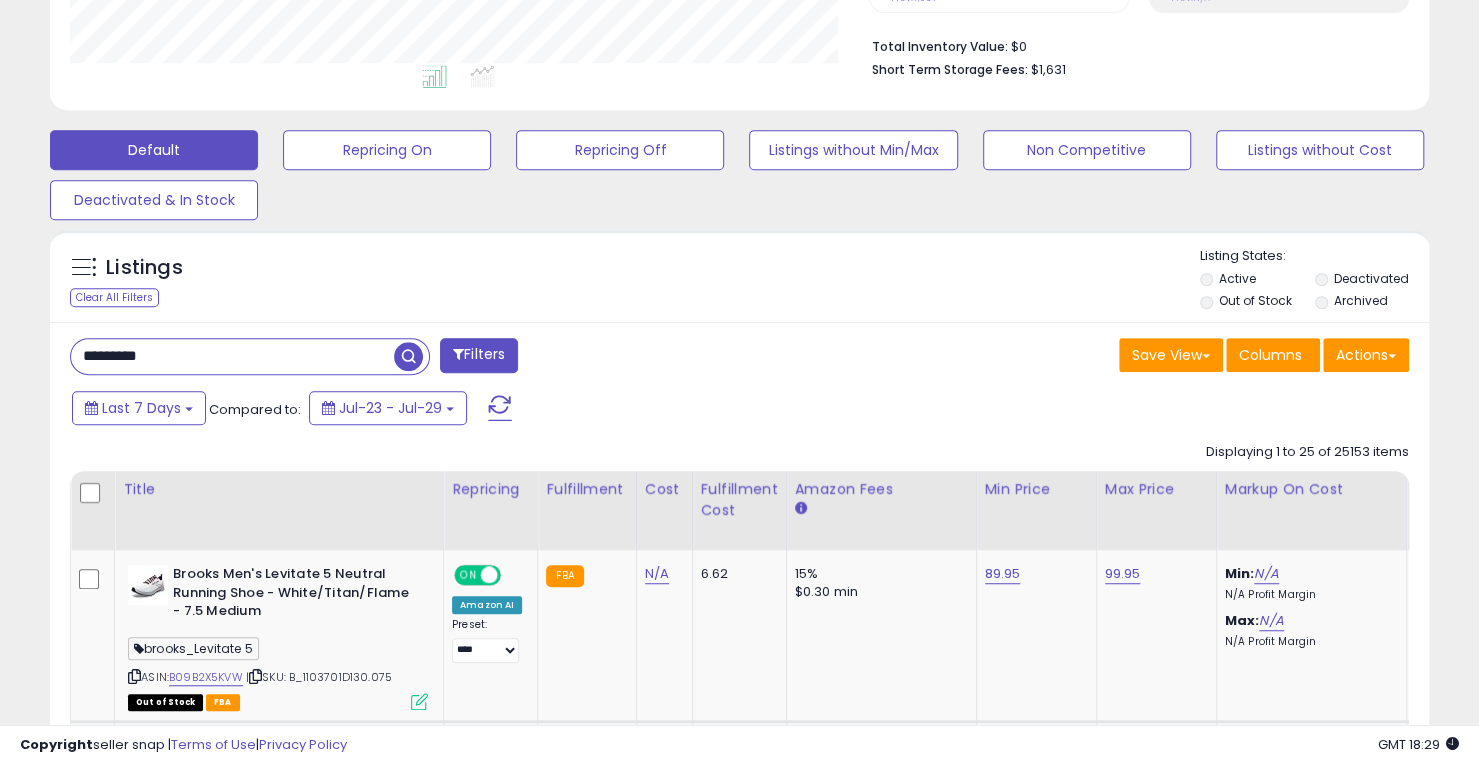type on "*********" 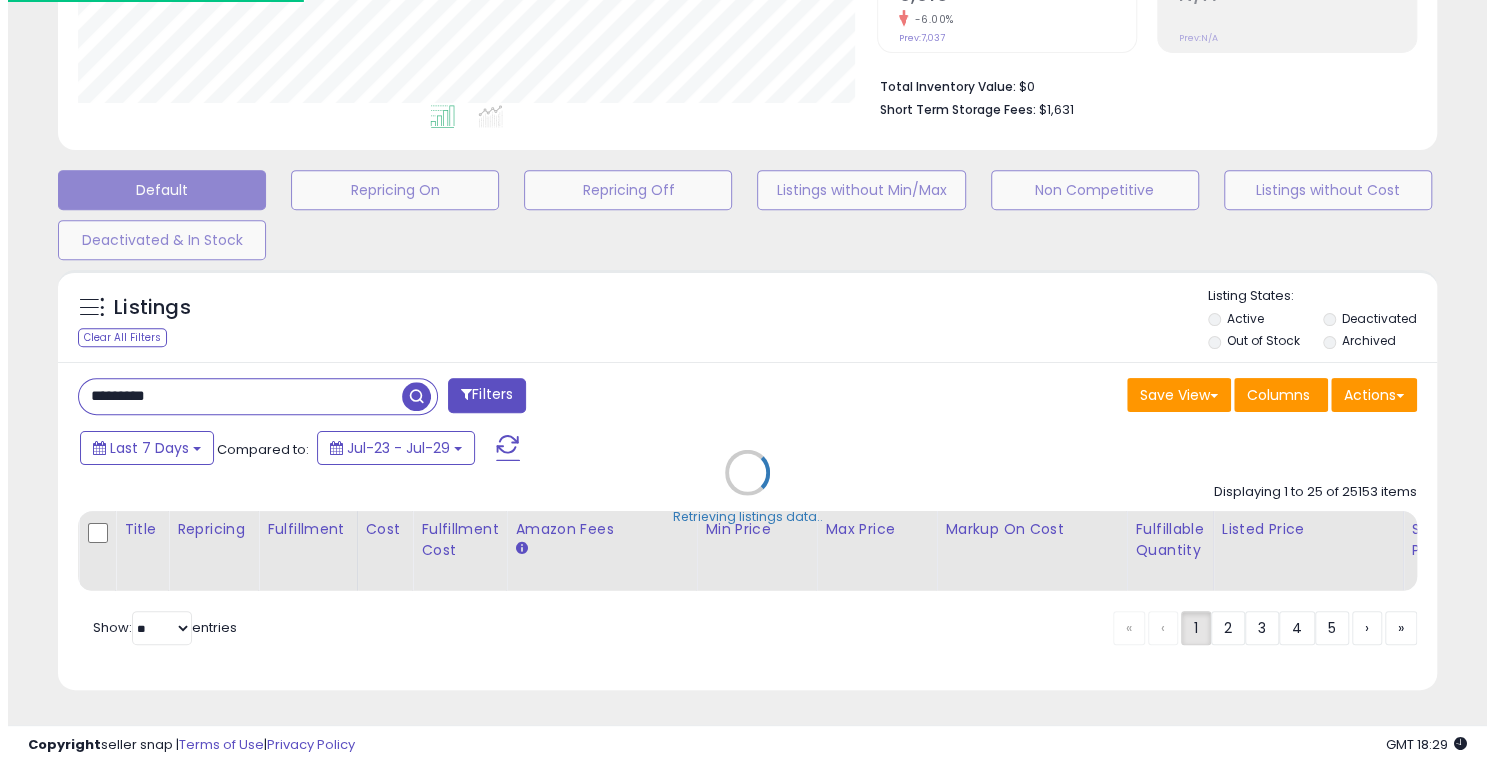 scroll, scrollTop: 472, scrollLeft: 0, axis: vertical 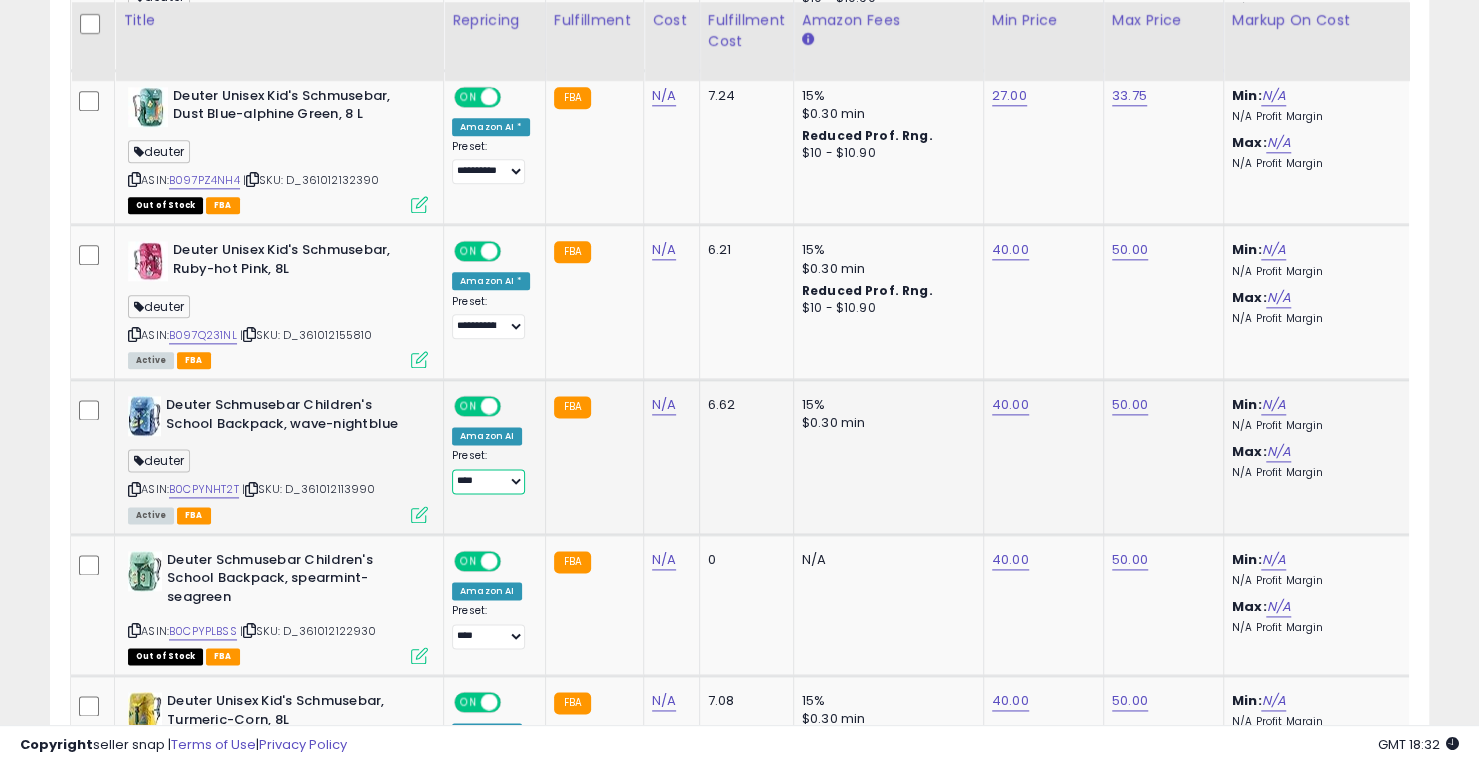 click on "**********" at bounding box center [488, 481] 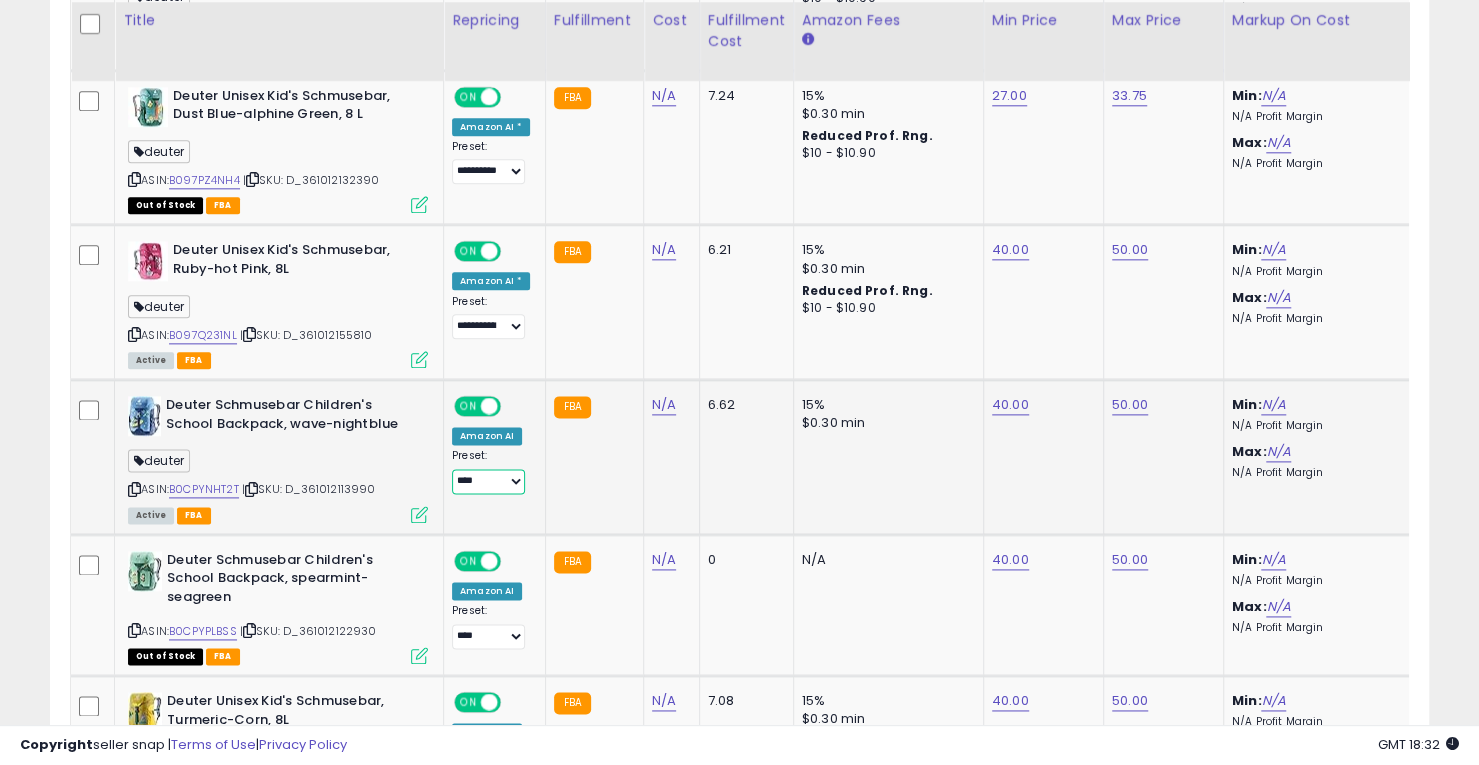 select on "**********" 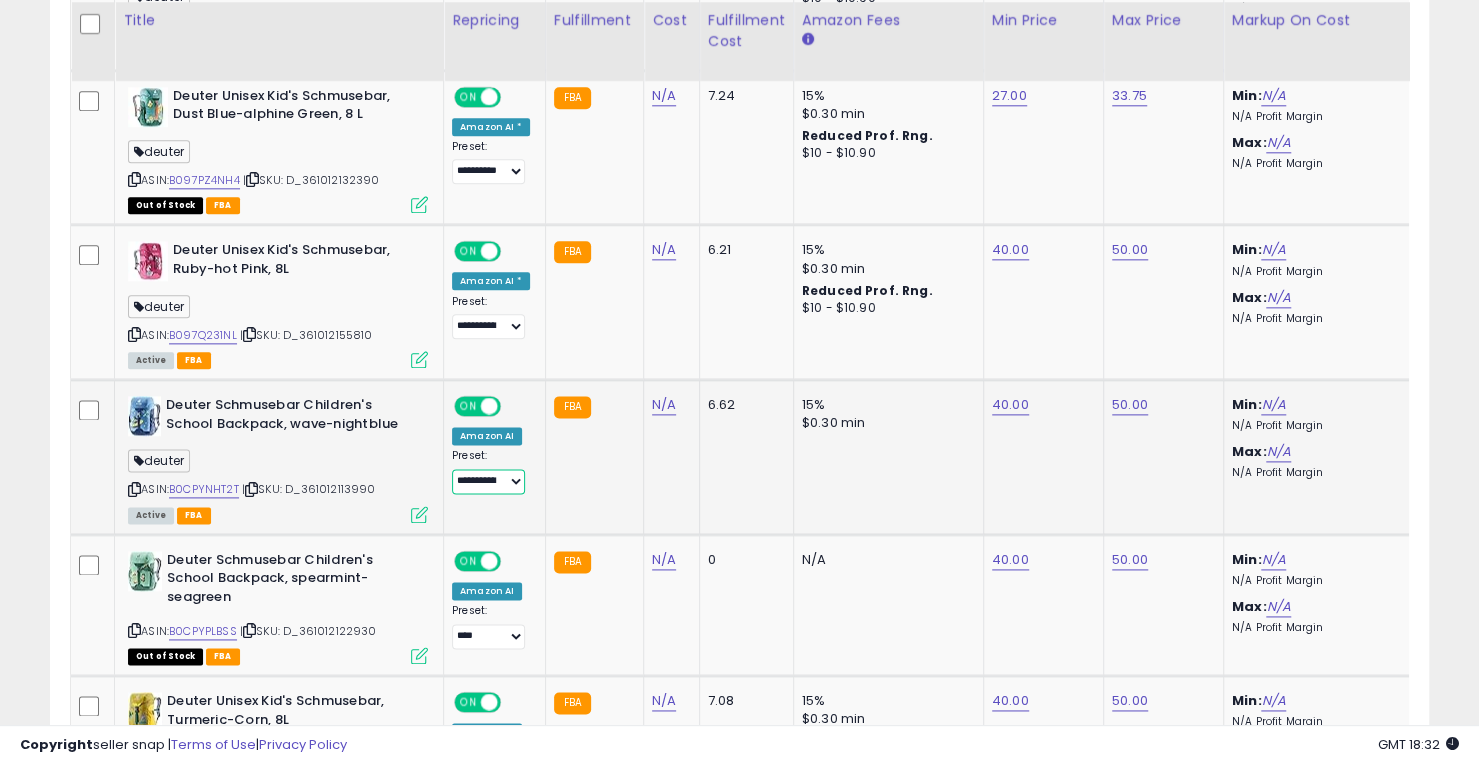 click on "**********" at bounding box center [488, 481] 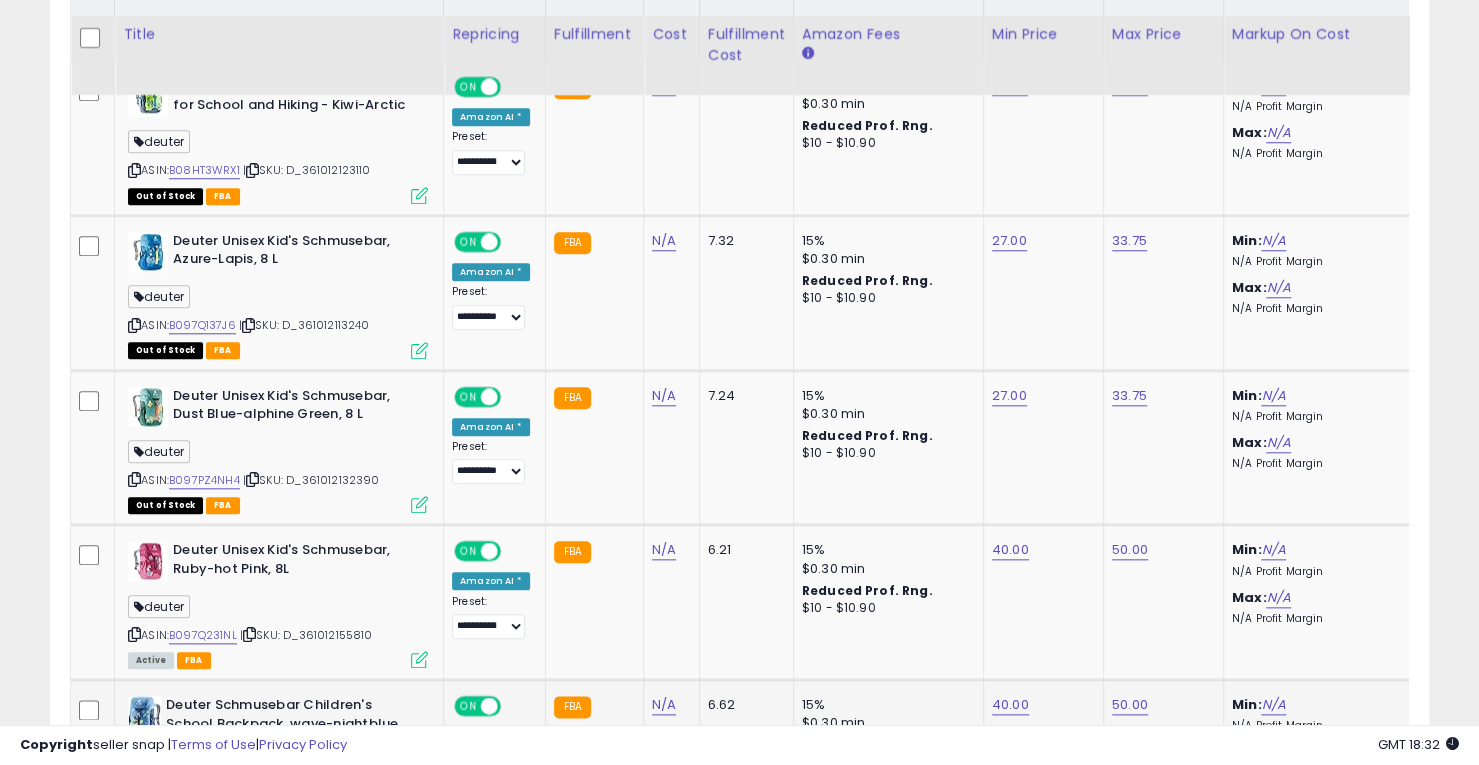 scroll, scrollTop: 1088, scrollLeft: 0, axis: vertical 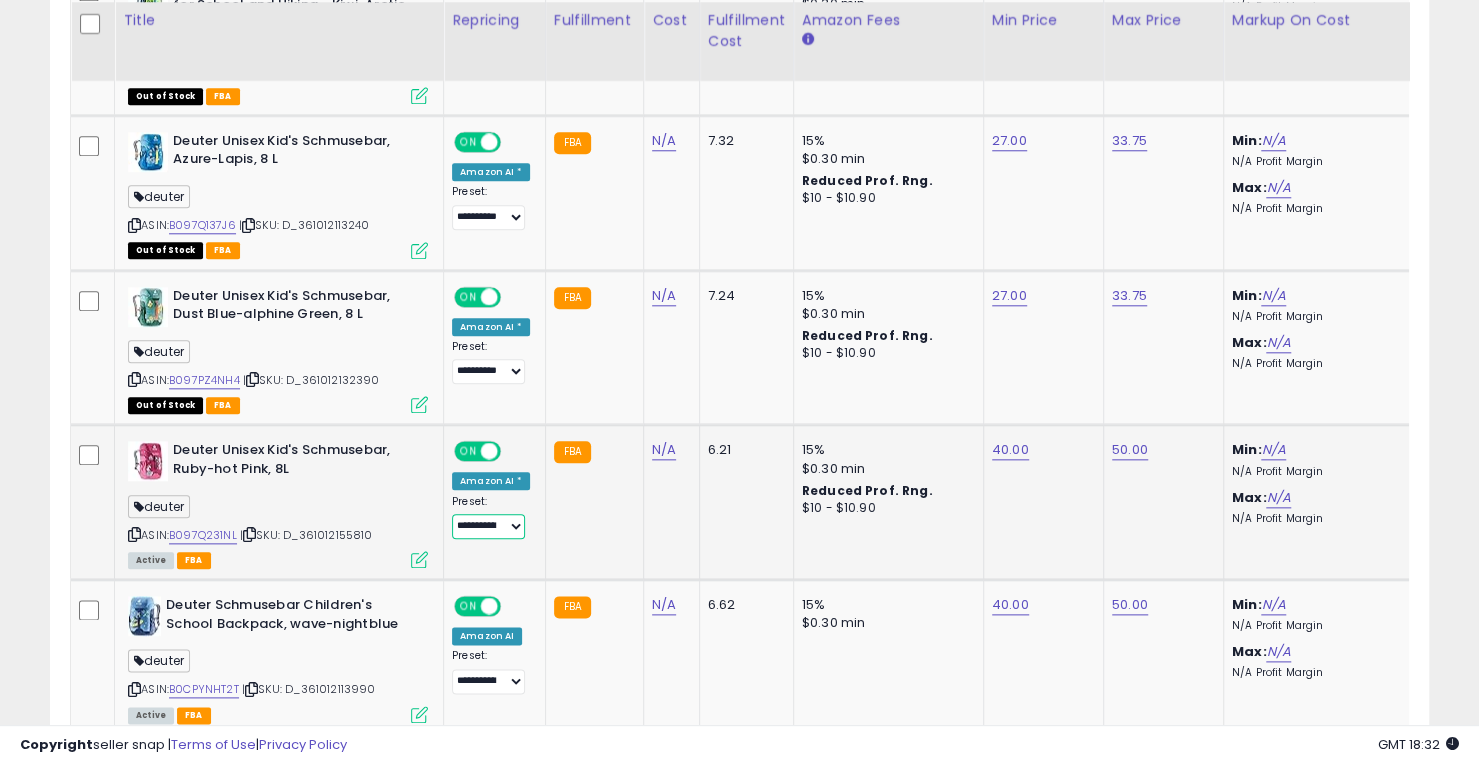 click on "**********" at bounding box center [488, 526] 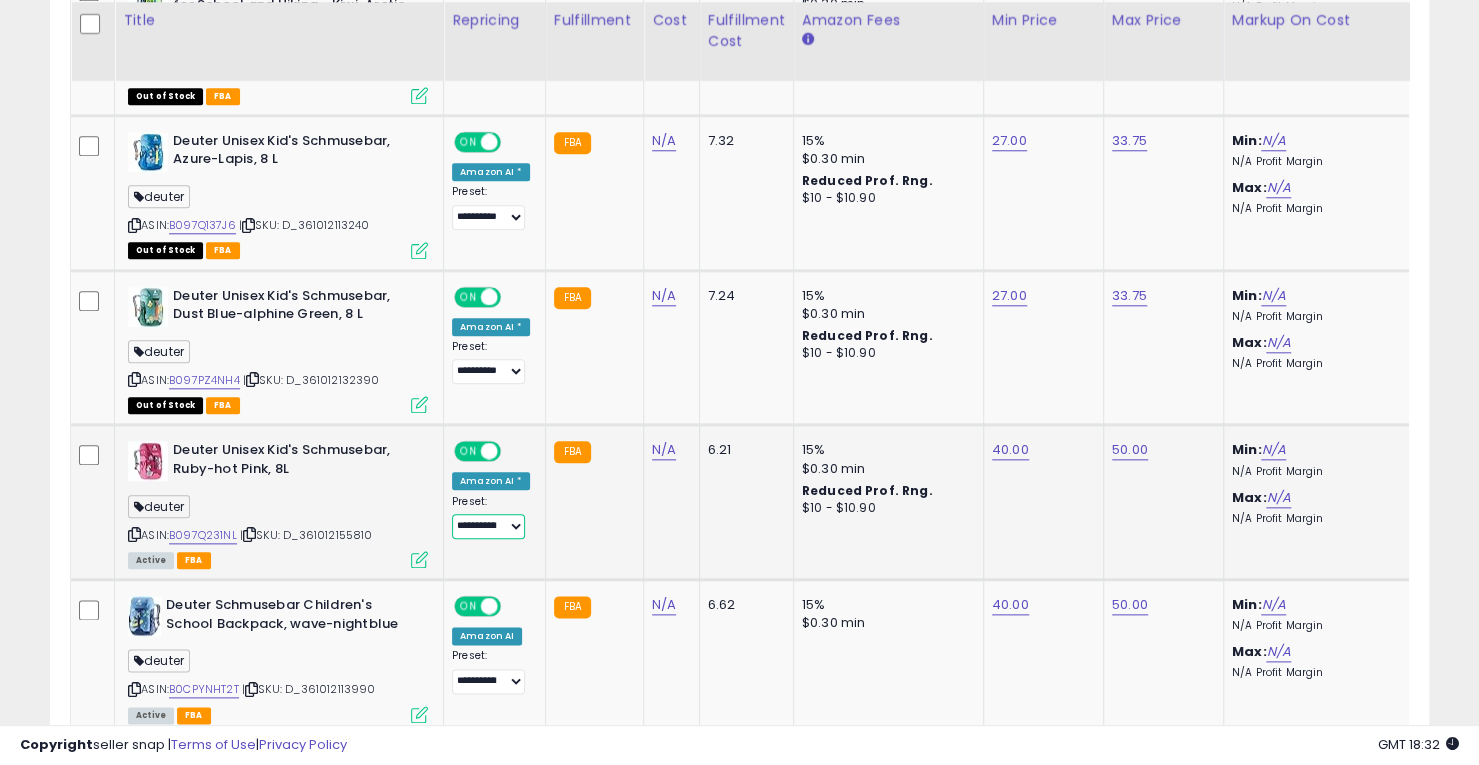 click on "**********" at bounding box center [488, 526] 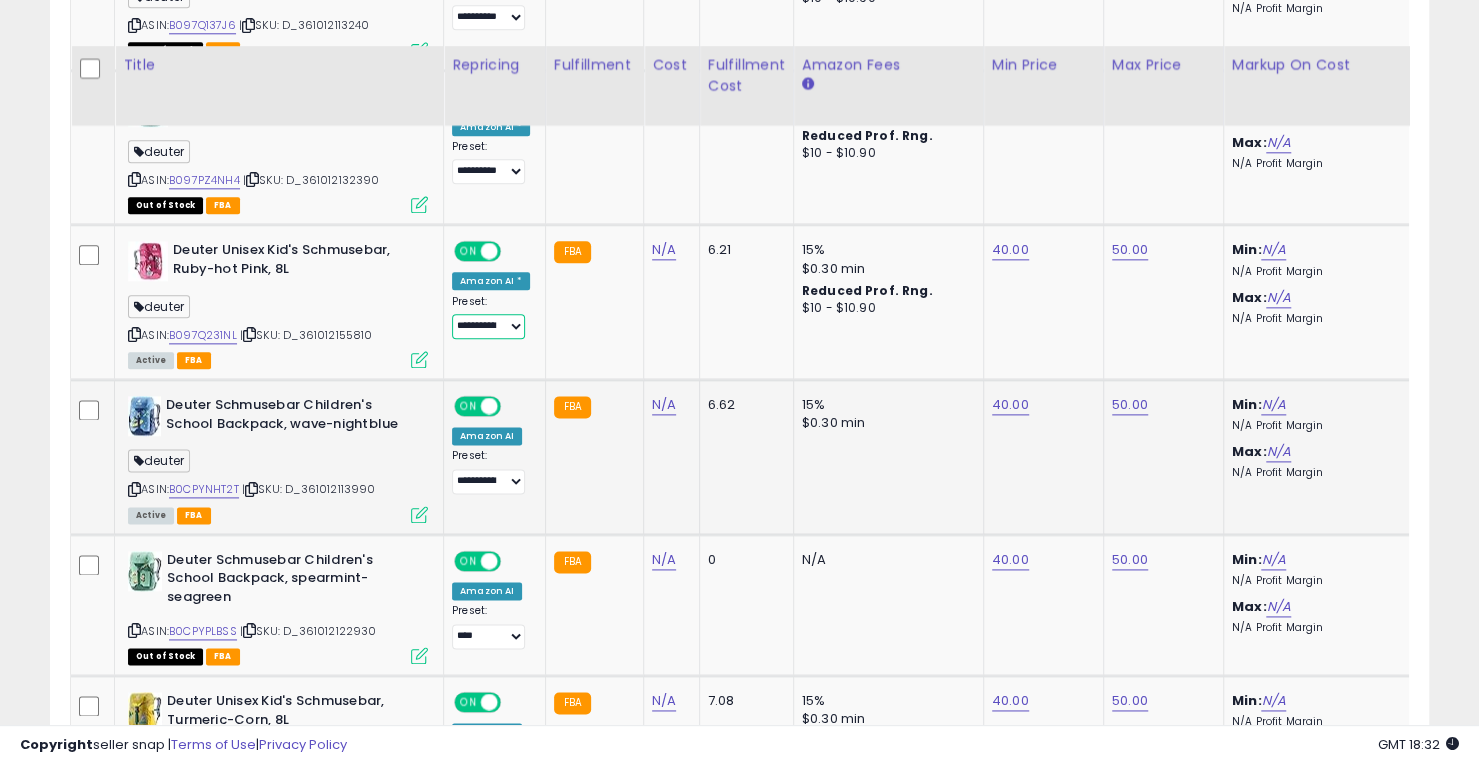 scroll, scrollTop: 1488, scrollLeft: 0, axis: vertical 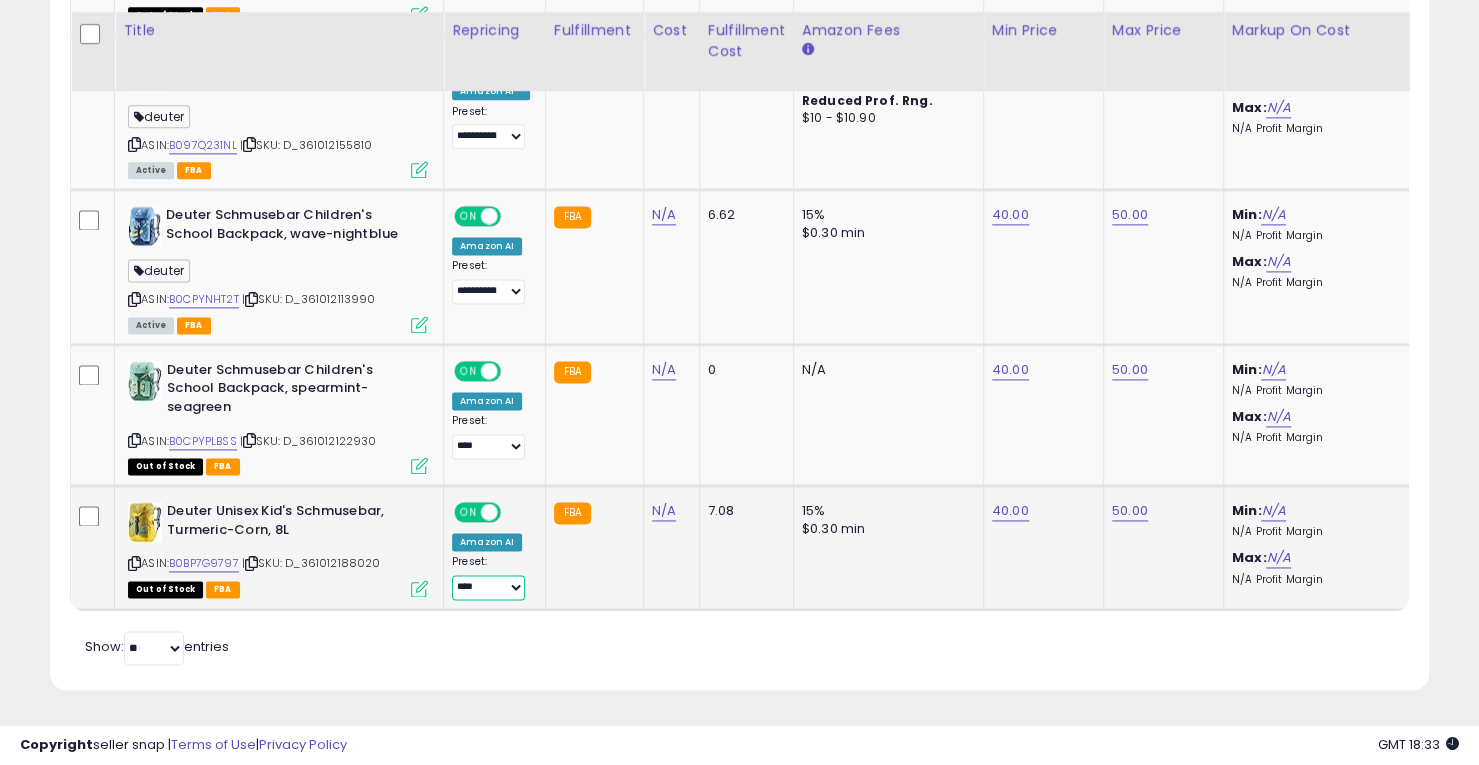 click on "**********" at bounding box center (488, 587) 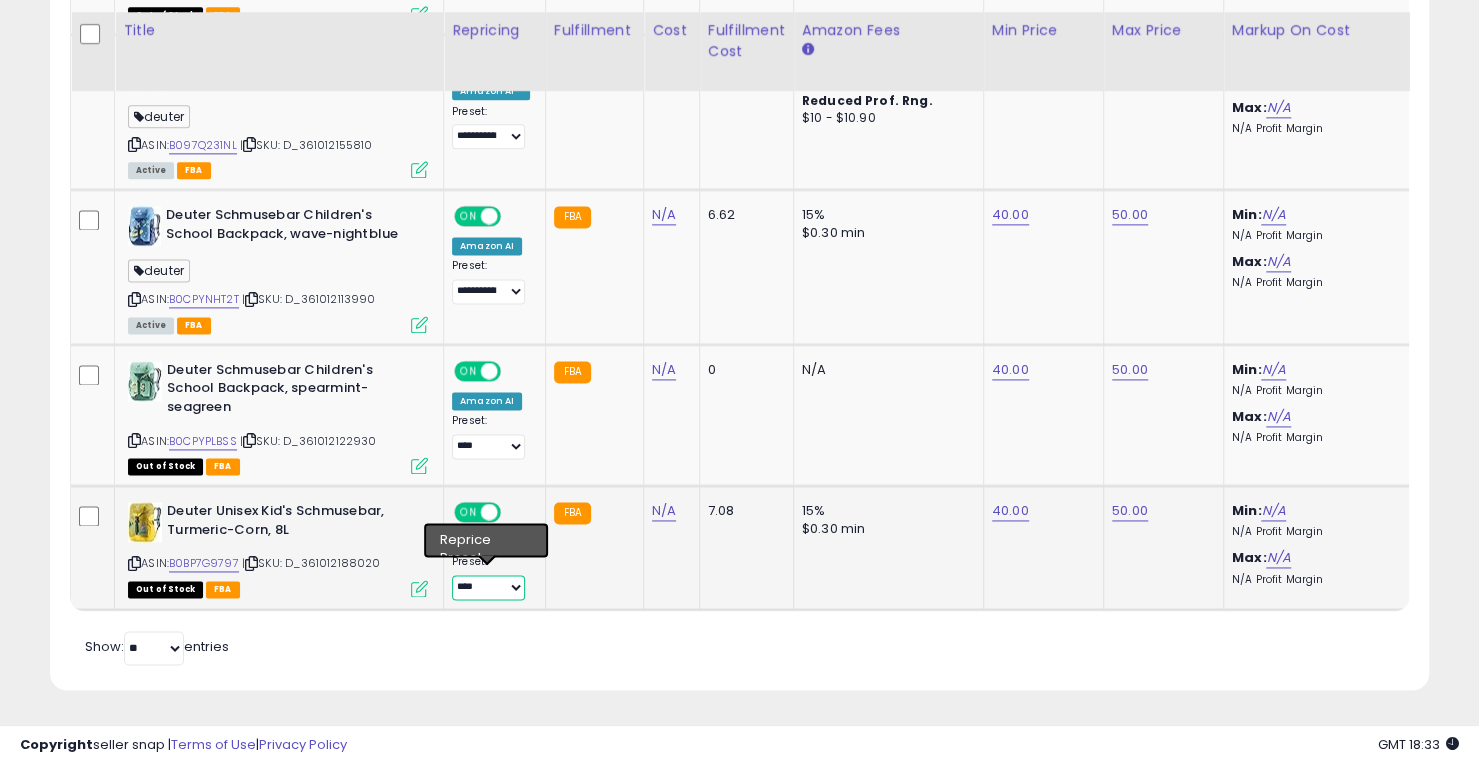 select on "**********" 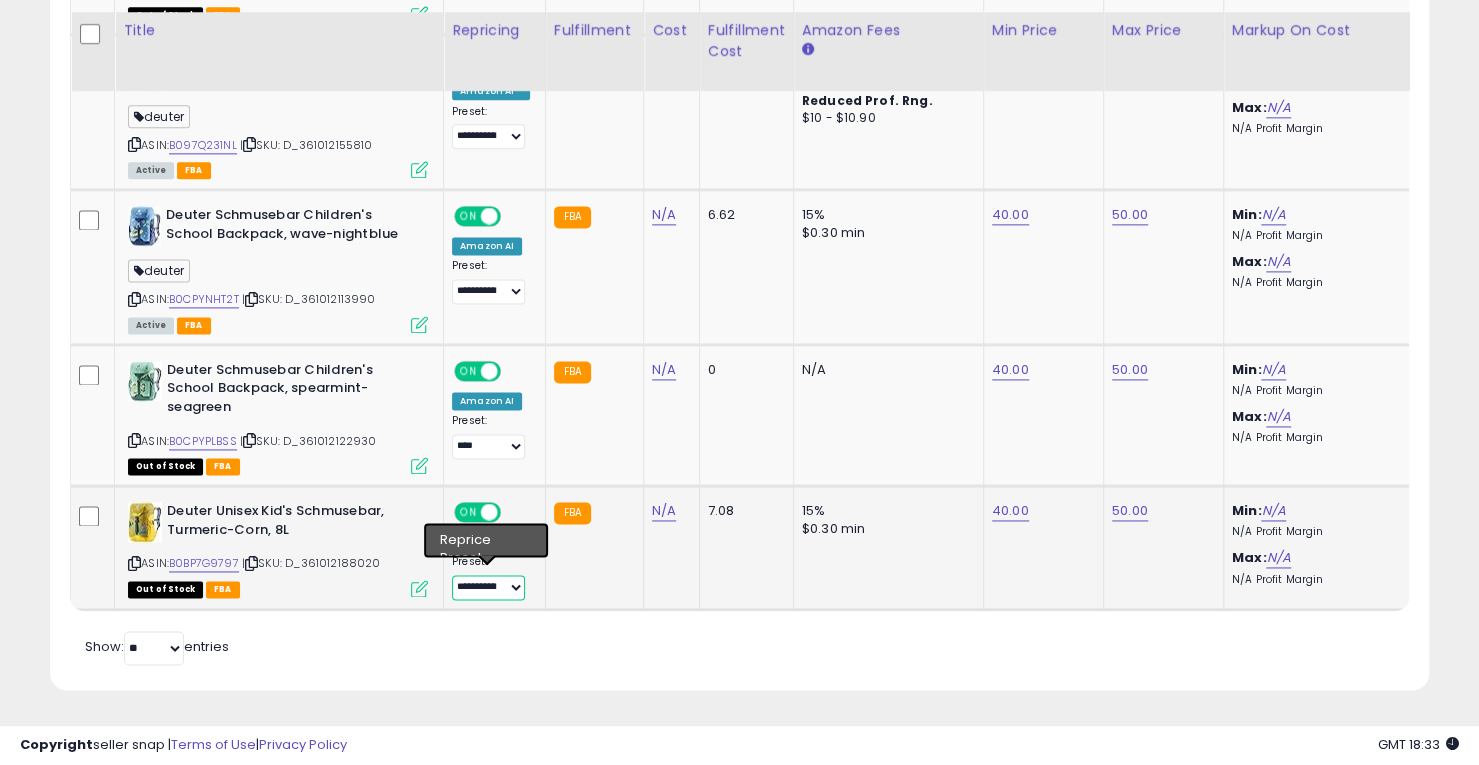 click on "**********" at bounding box center [488, 587] 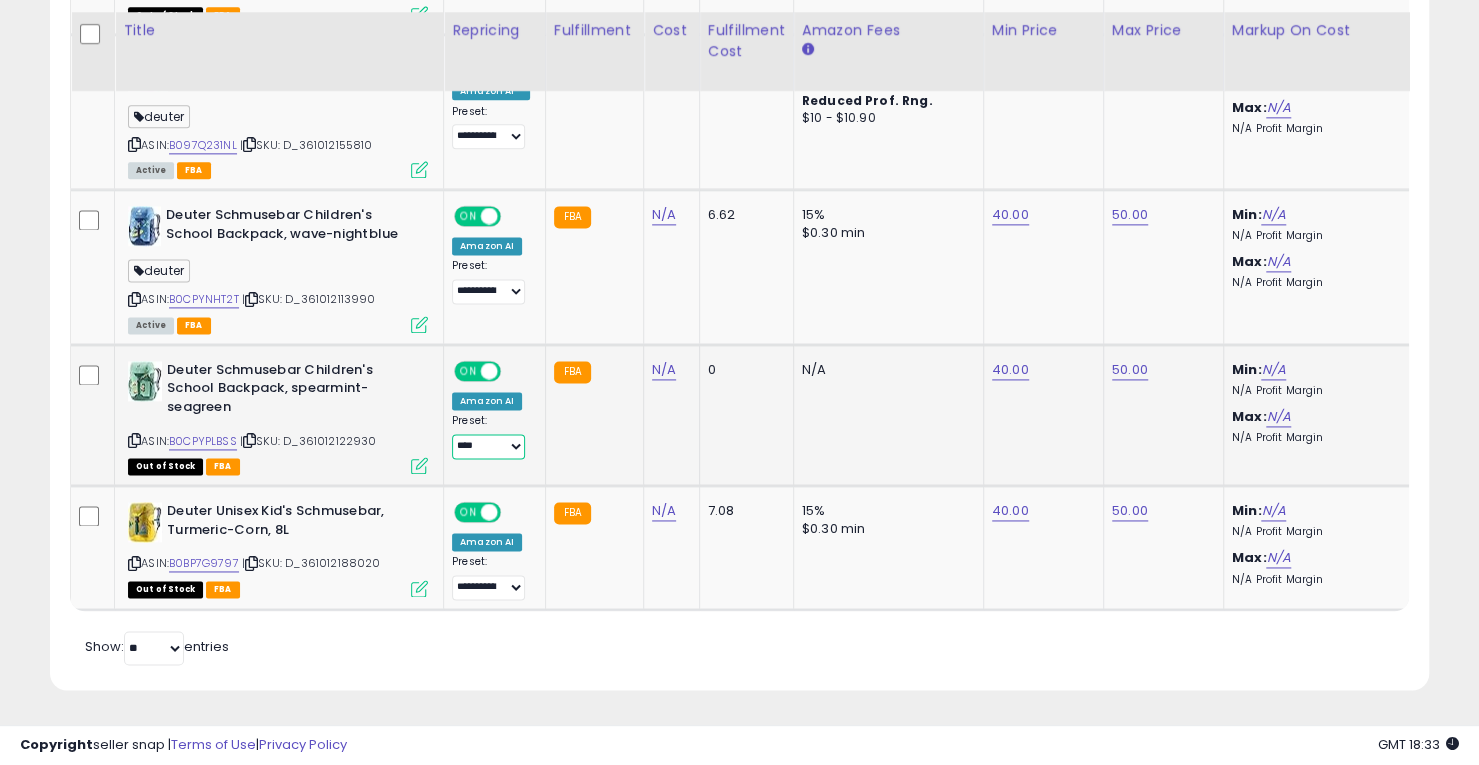 click on "**********" at bounding box center [488, 446] 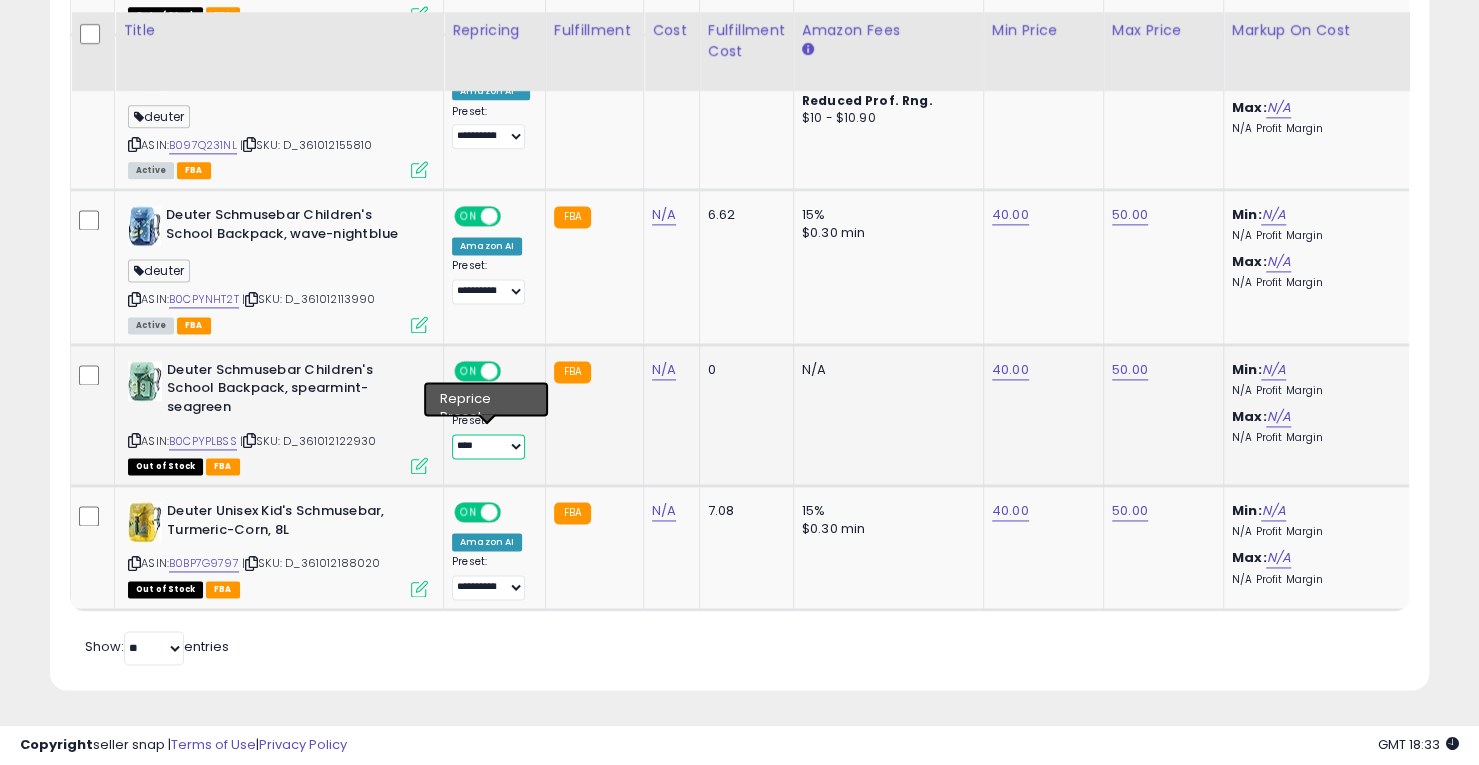 select on "**********" 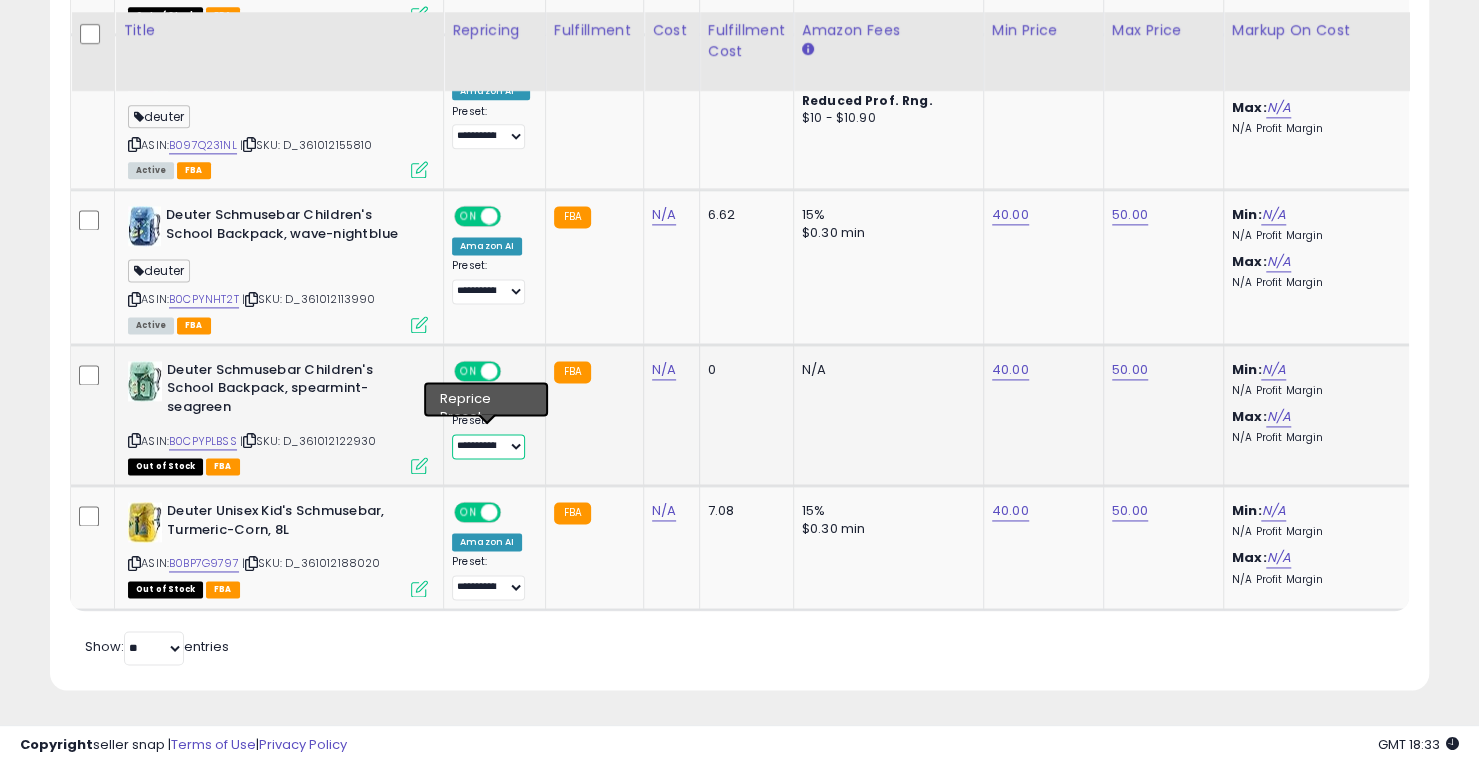 click on "**********" at bounding box center (488, 446) 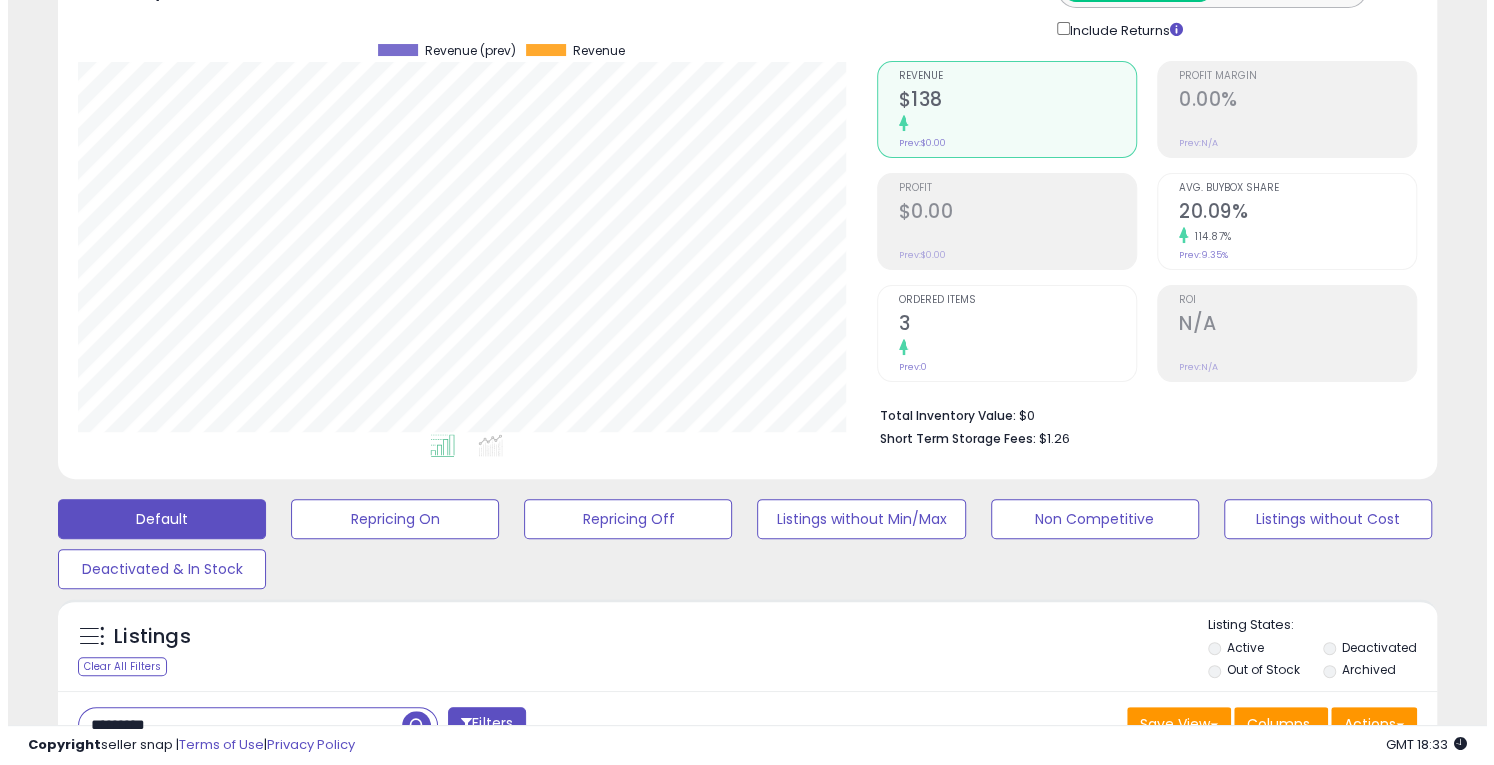 scroll, scrollTop: 188, scrollLeft: 0, axis: vertical 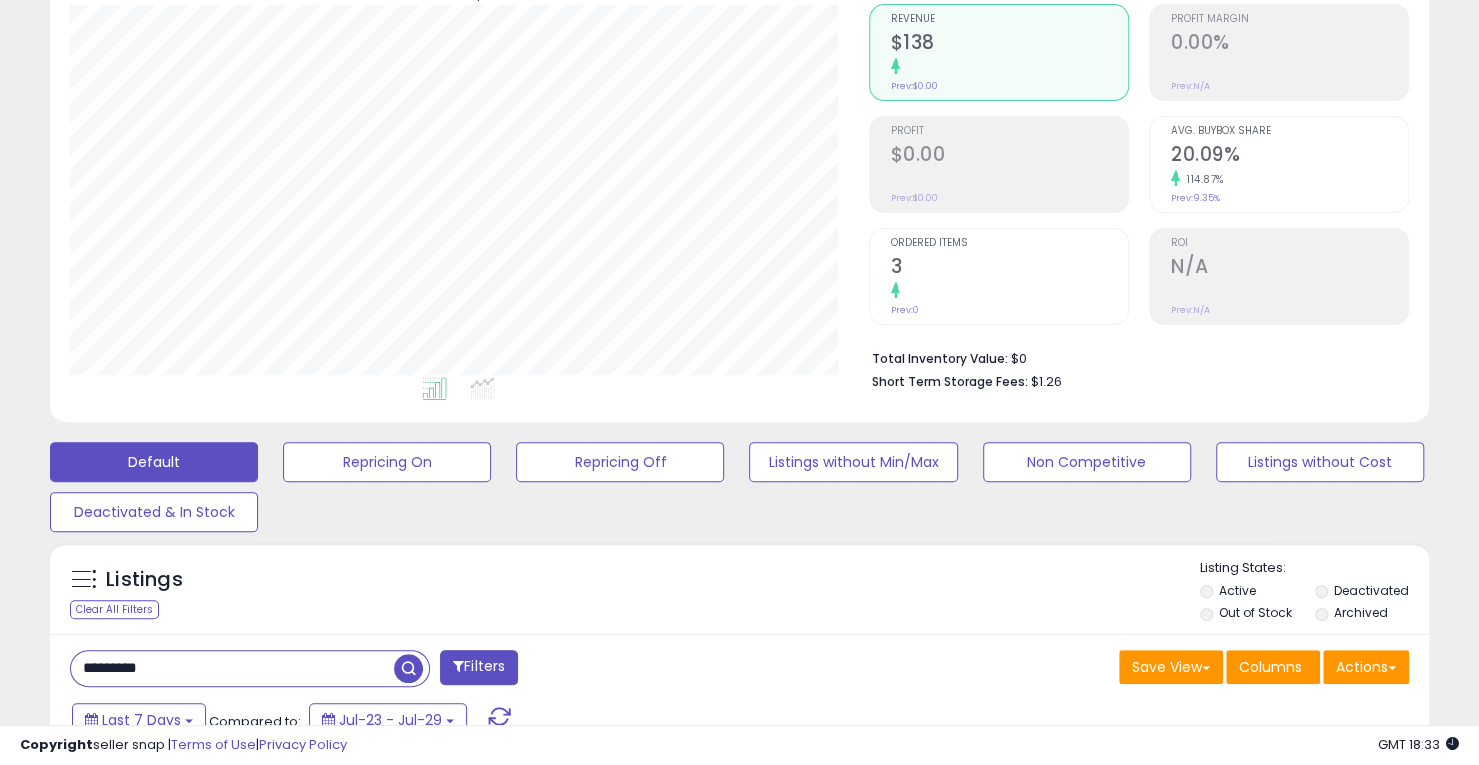 drag, startPoint x: 186, startPoint y: 677, endPoint x: 43, endPoint y: 678, distance: 143.0035 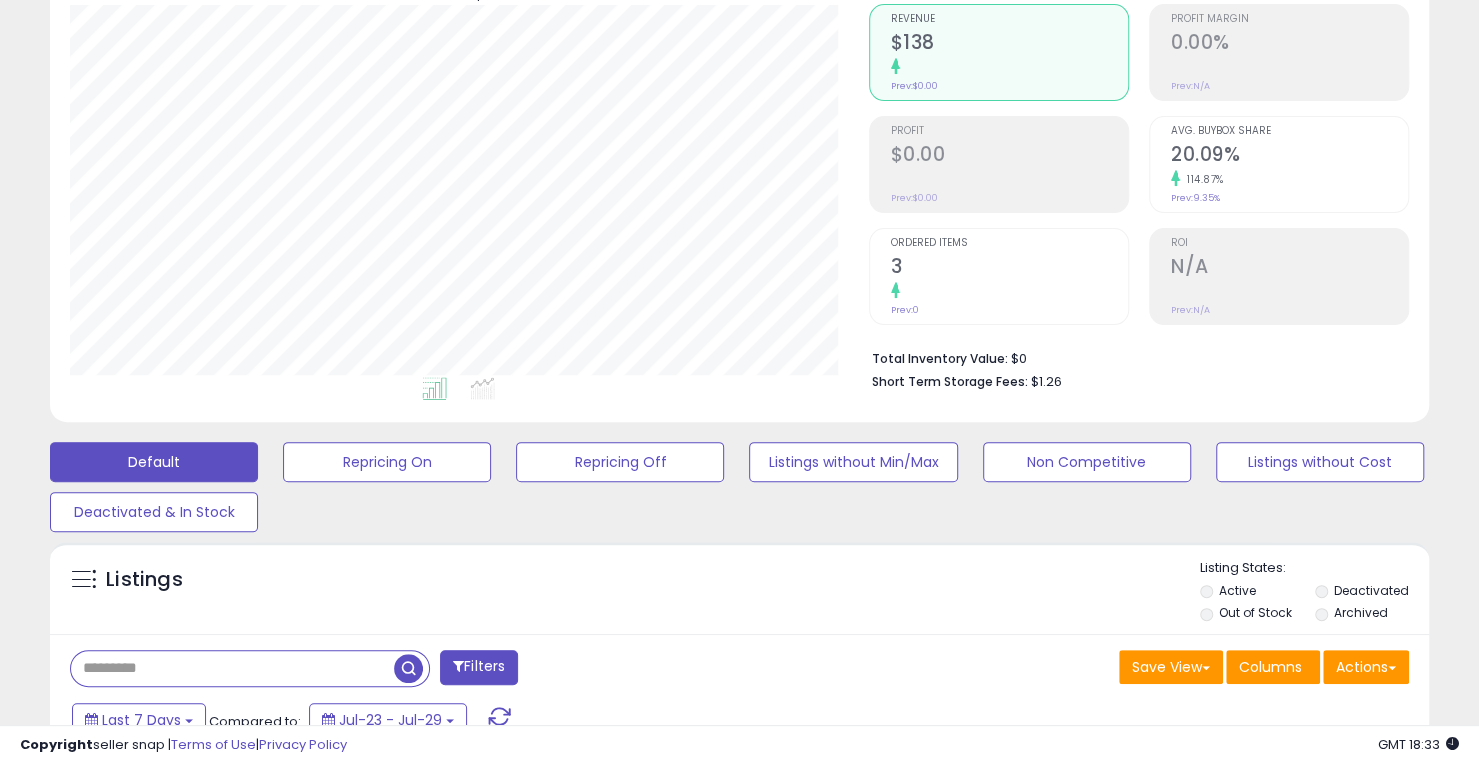 type 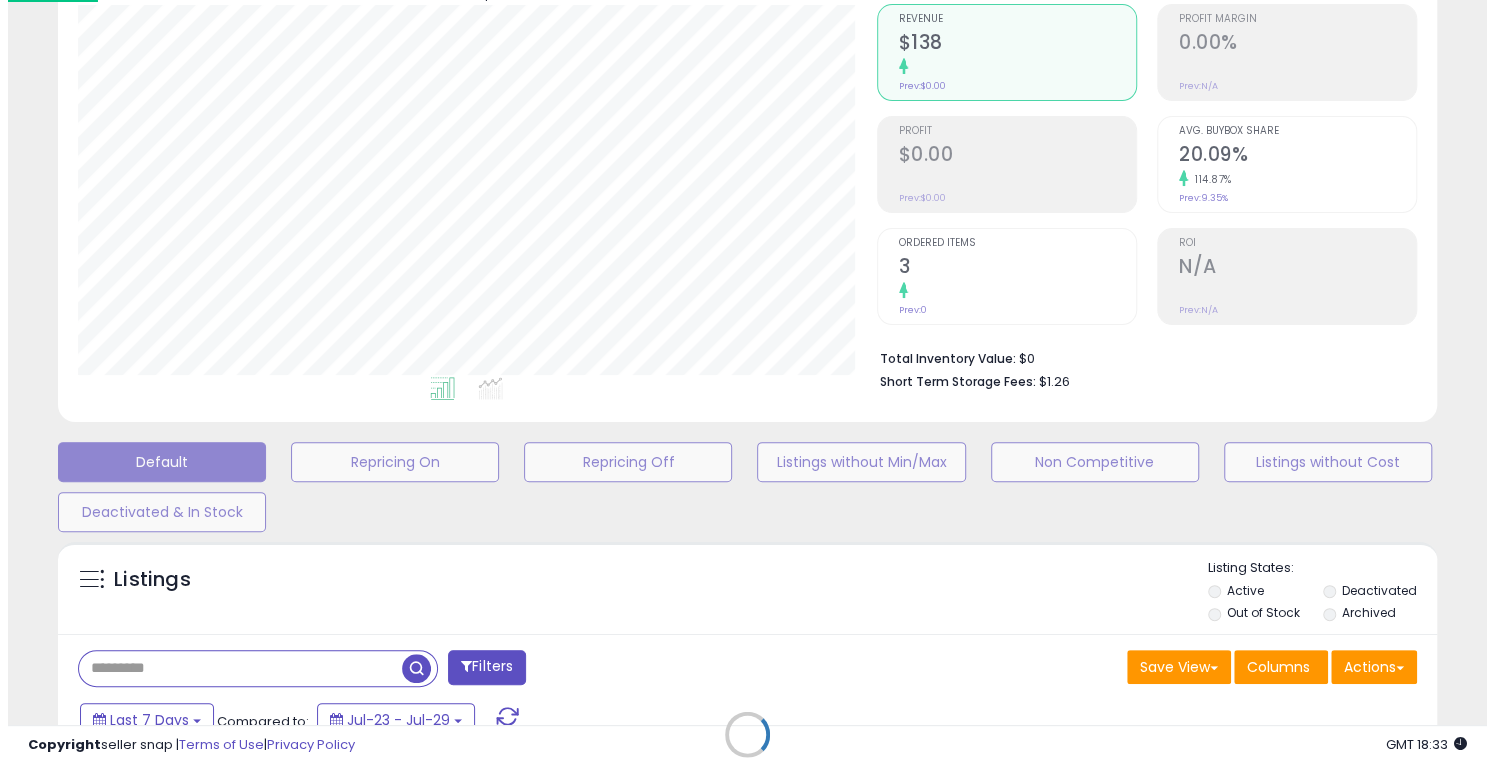 scroll, scrollTop: 999590, scrollLeft: 999192, axis: both 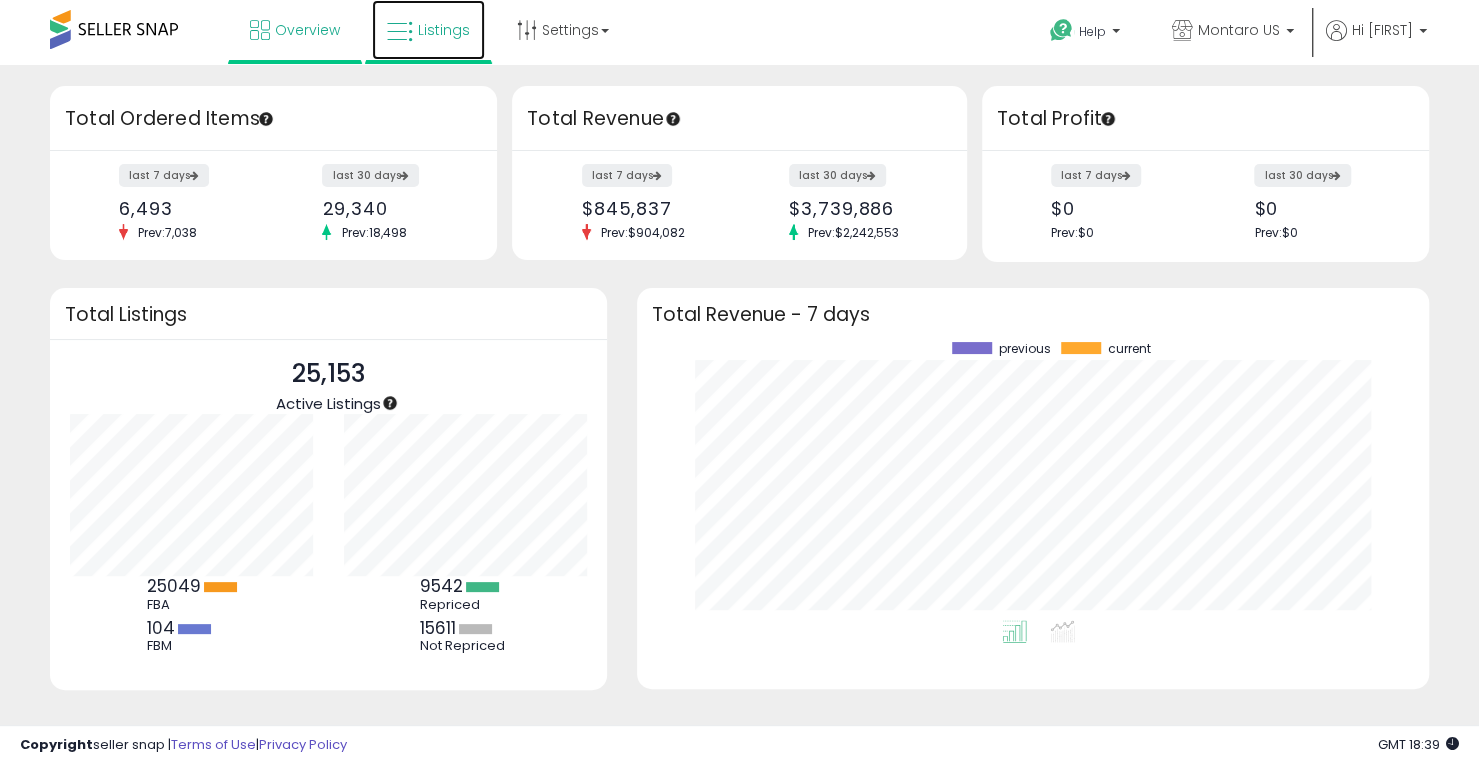 click on "Listings" at bounding box center (444, 30) 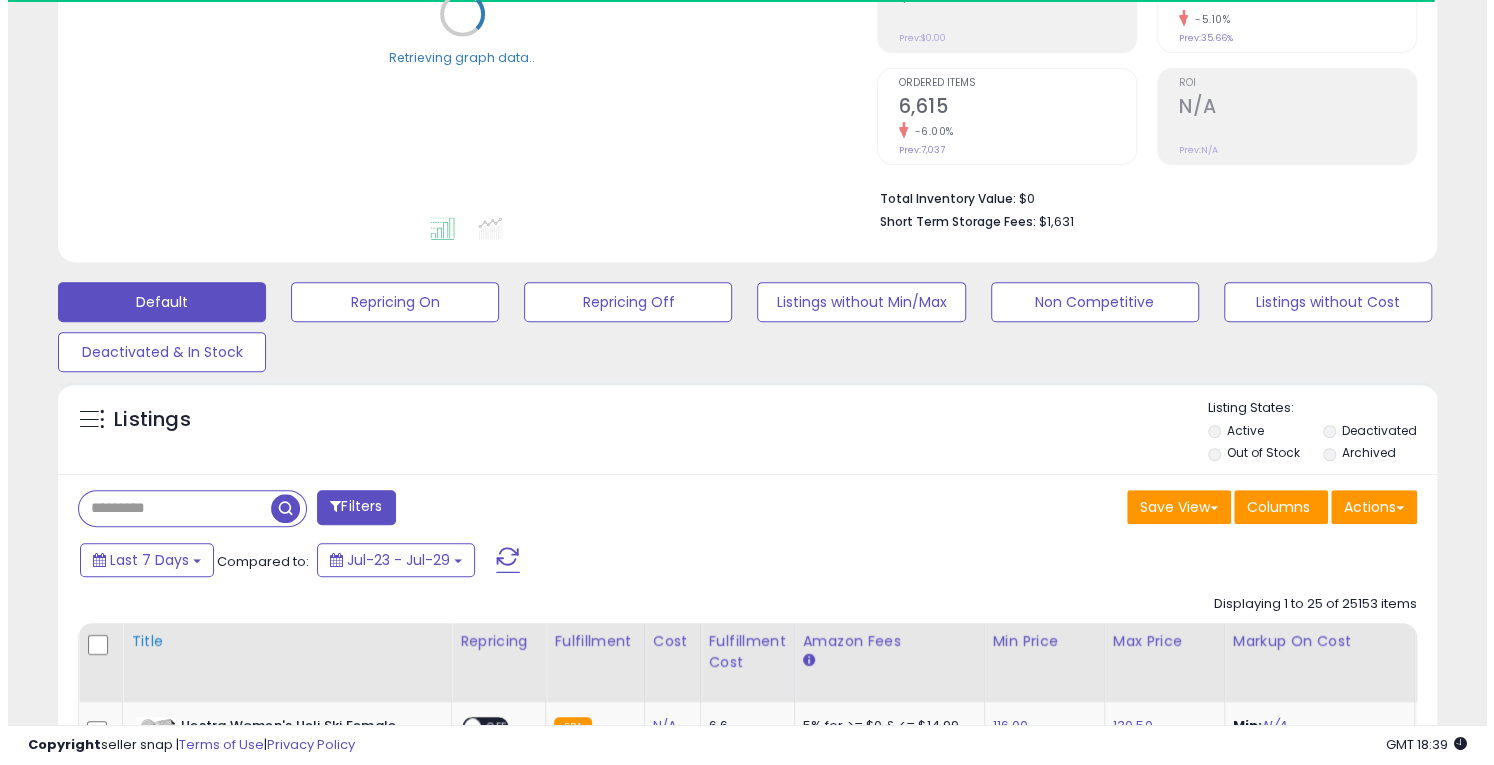 scroll, scrollTop: 400, scrollLeft: 0, axis: vertical 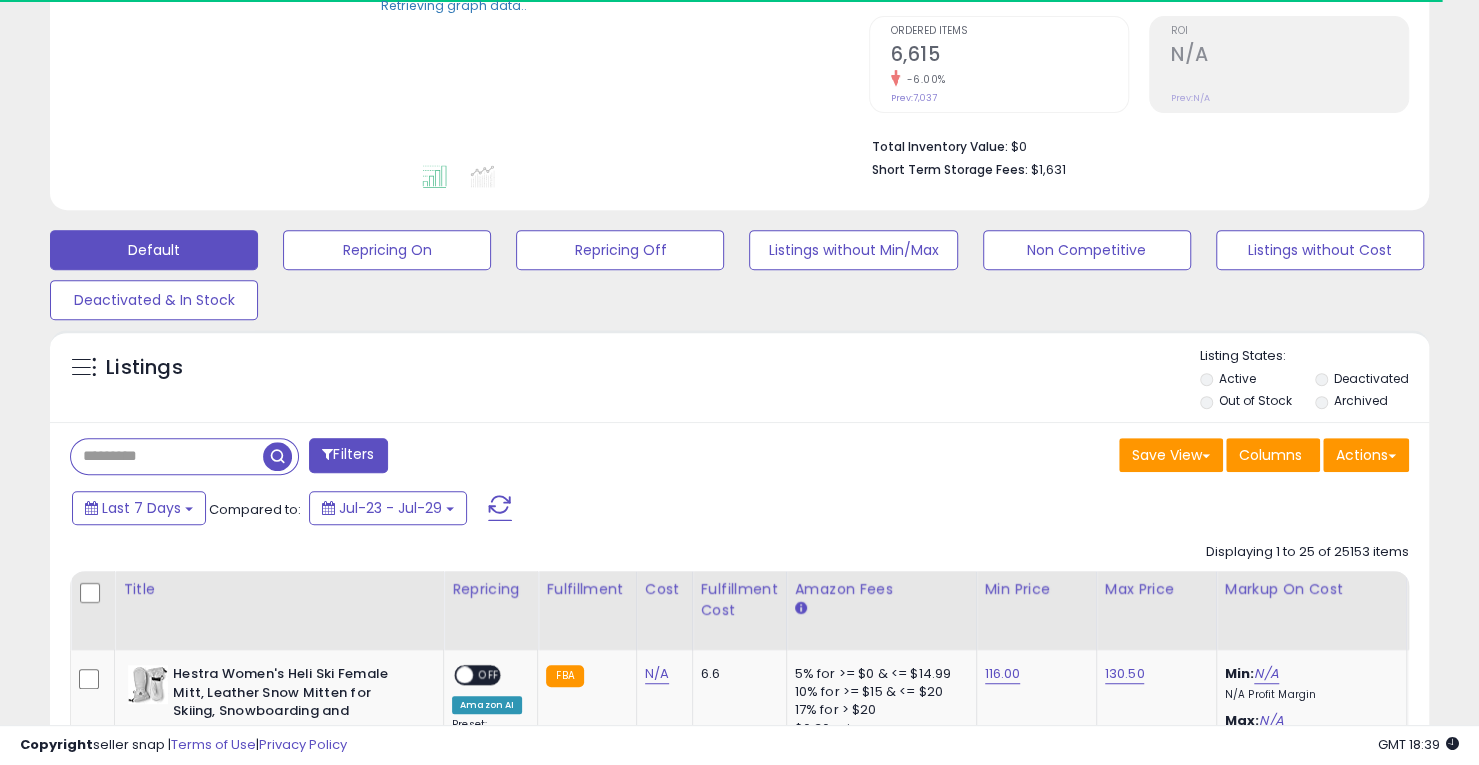 click at bounding box center [167, 456] 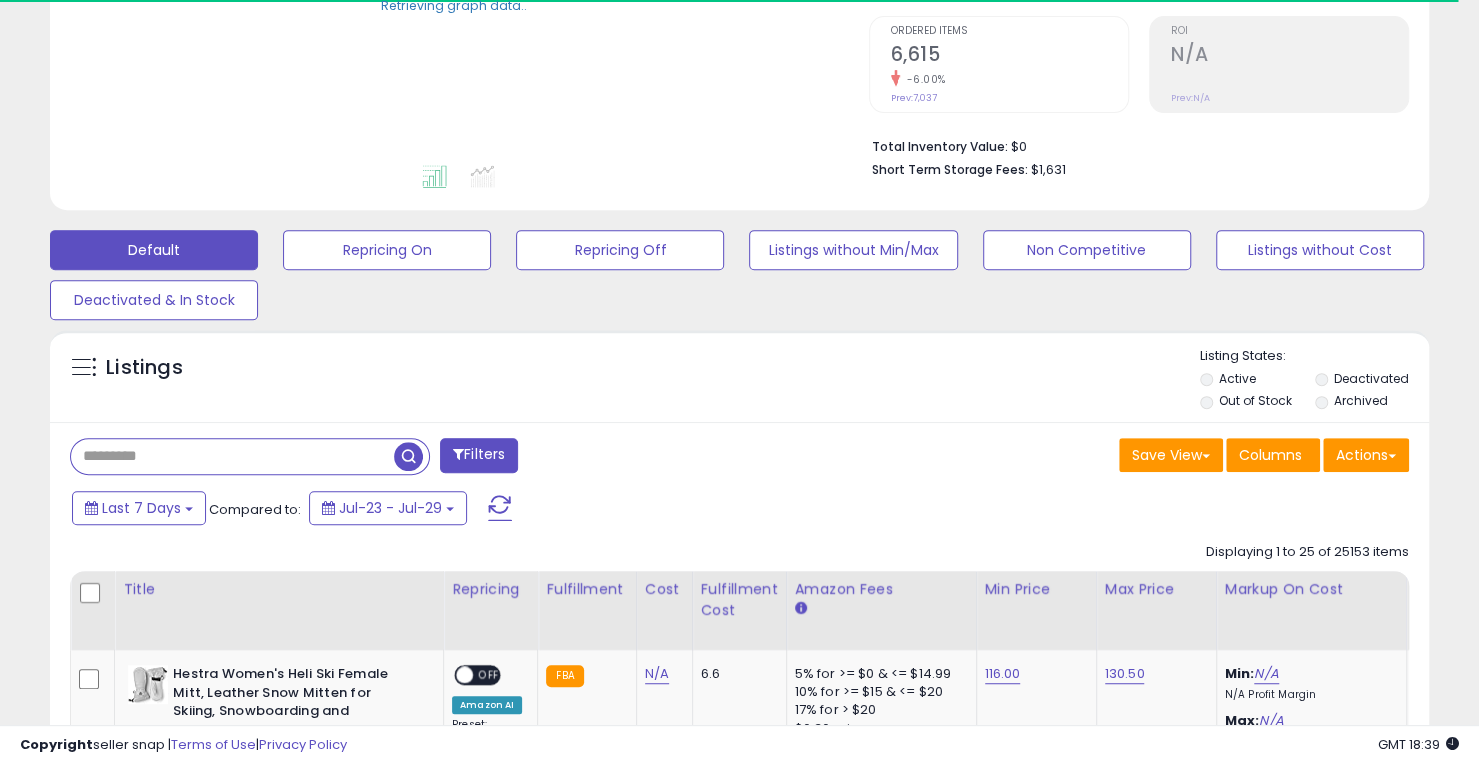 paste on "*********" 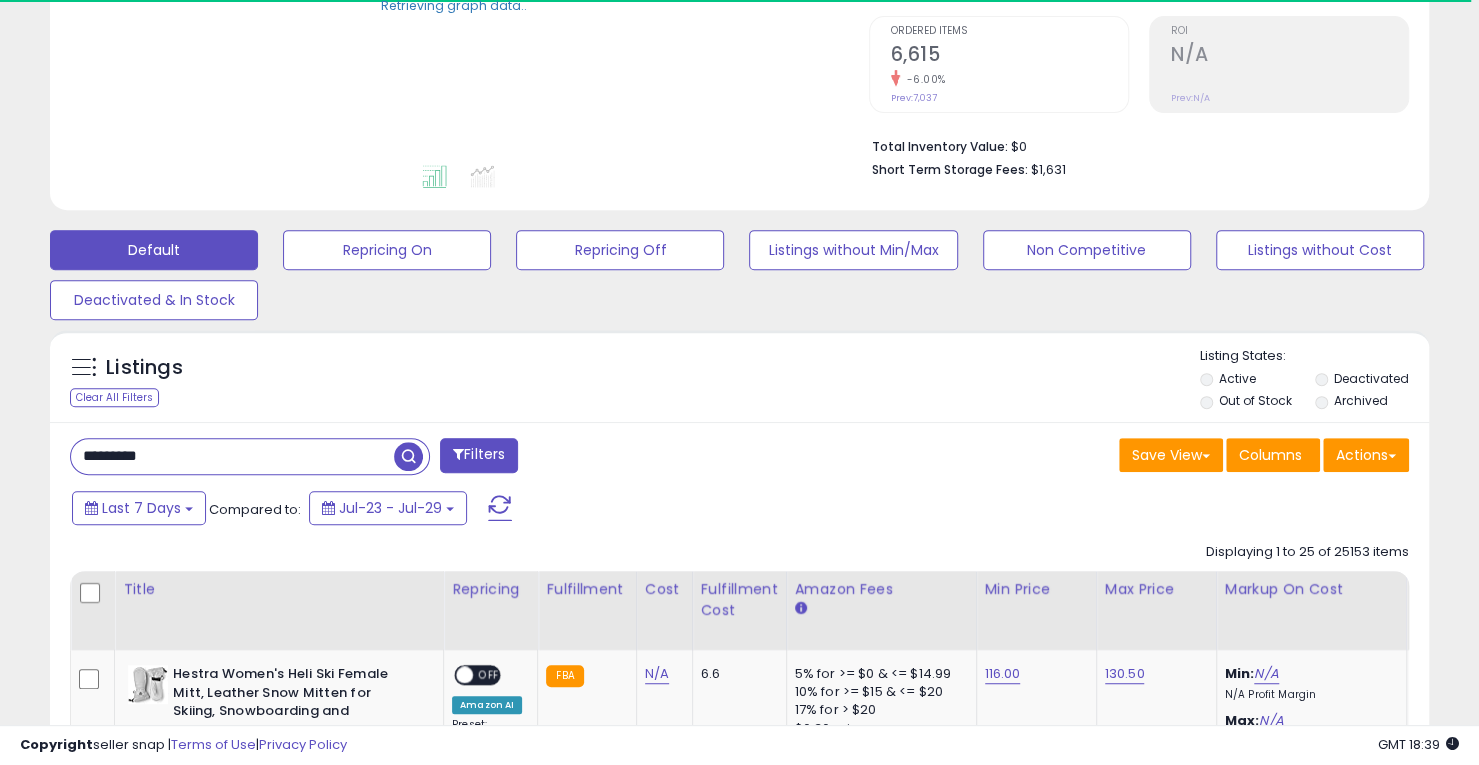 type on "*********" 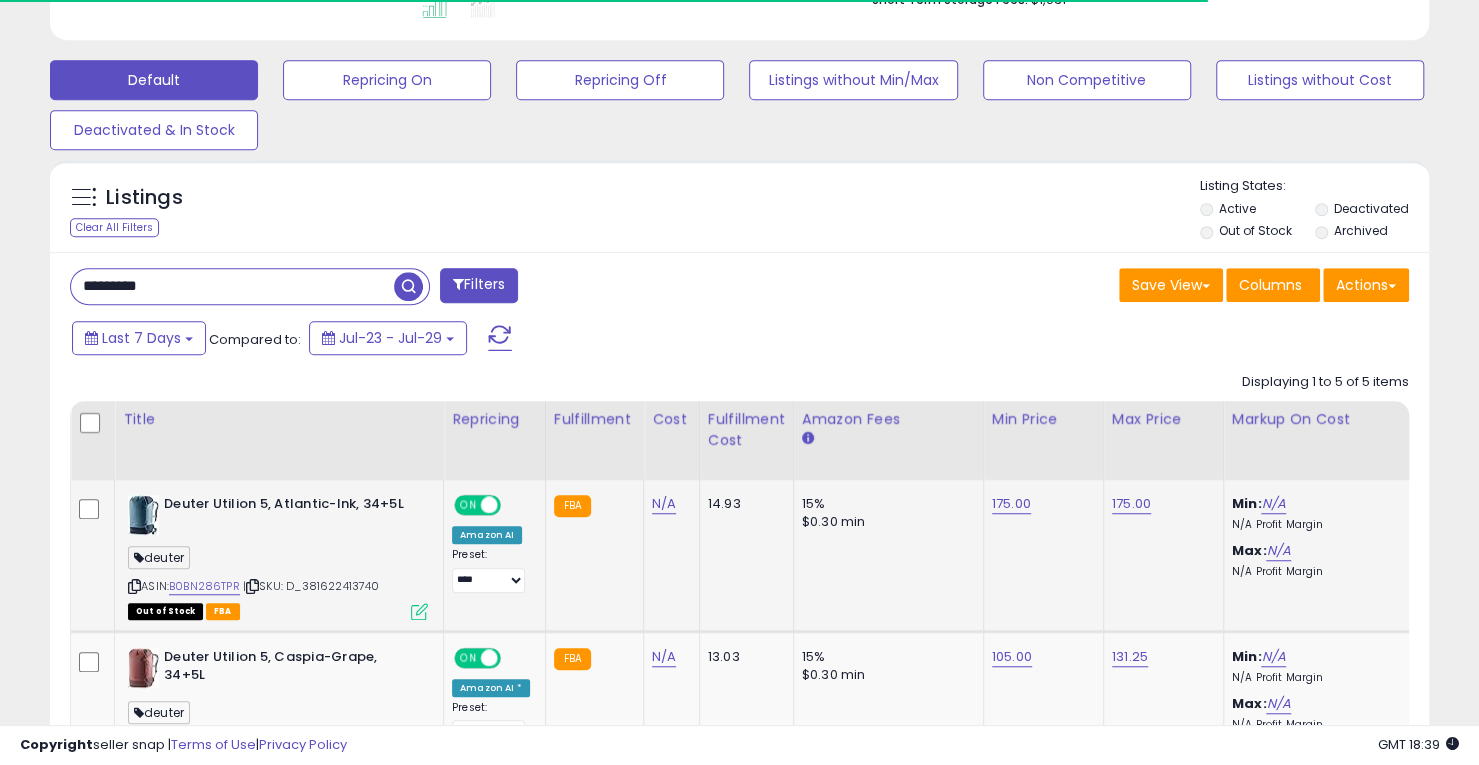 scroll, scrollTop: 600, scrollLeft: 0, axis: vertical 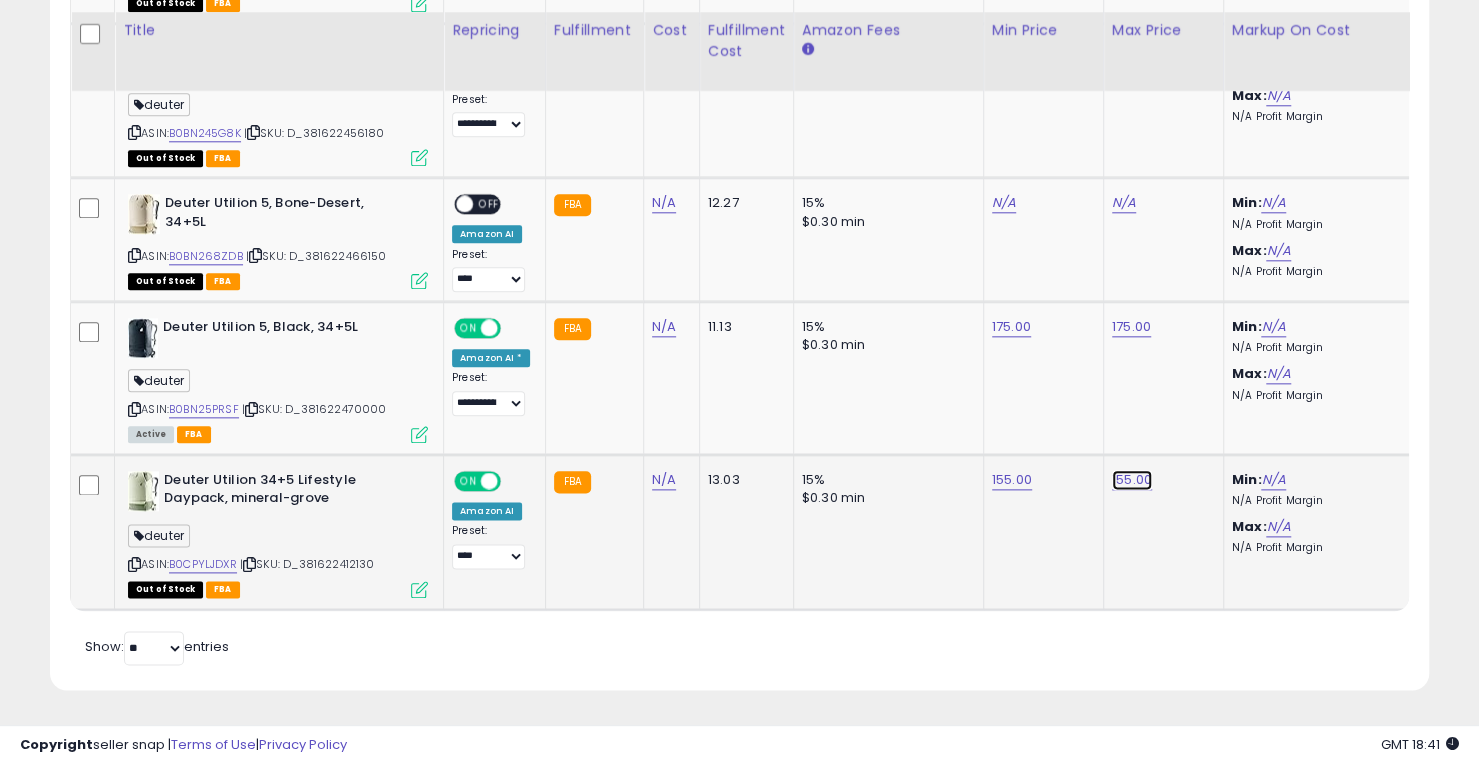 click on "155.00" at bounding box center (1131, -104) 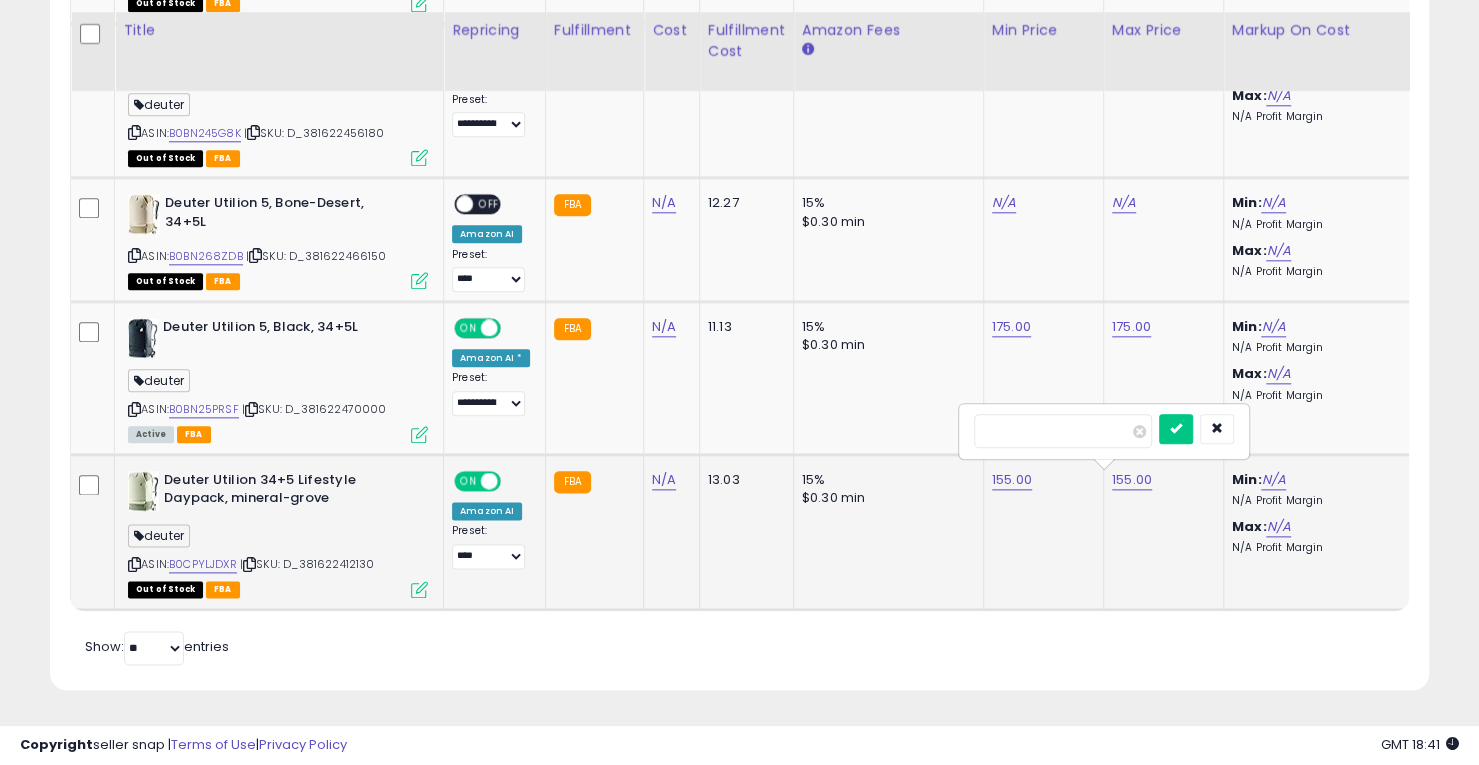 drag, startPoint x: 1000, startPoint y: 411, endPoint x: 1014, endPoint y: 433, distance: 26.076809 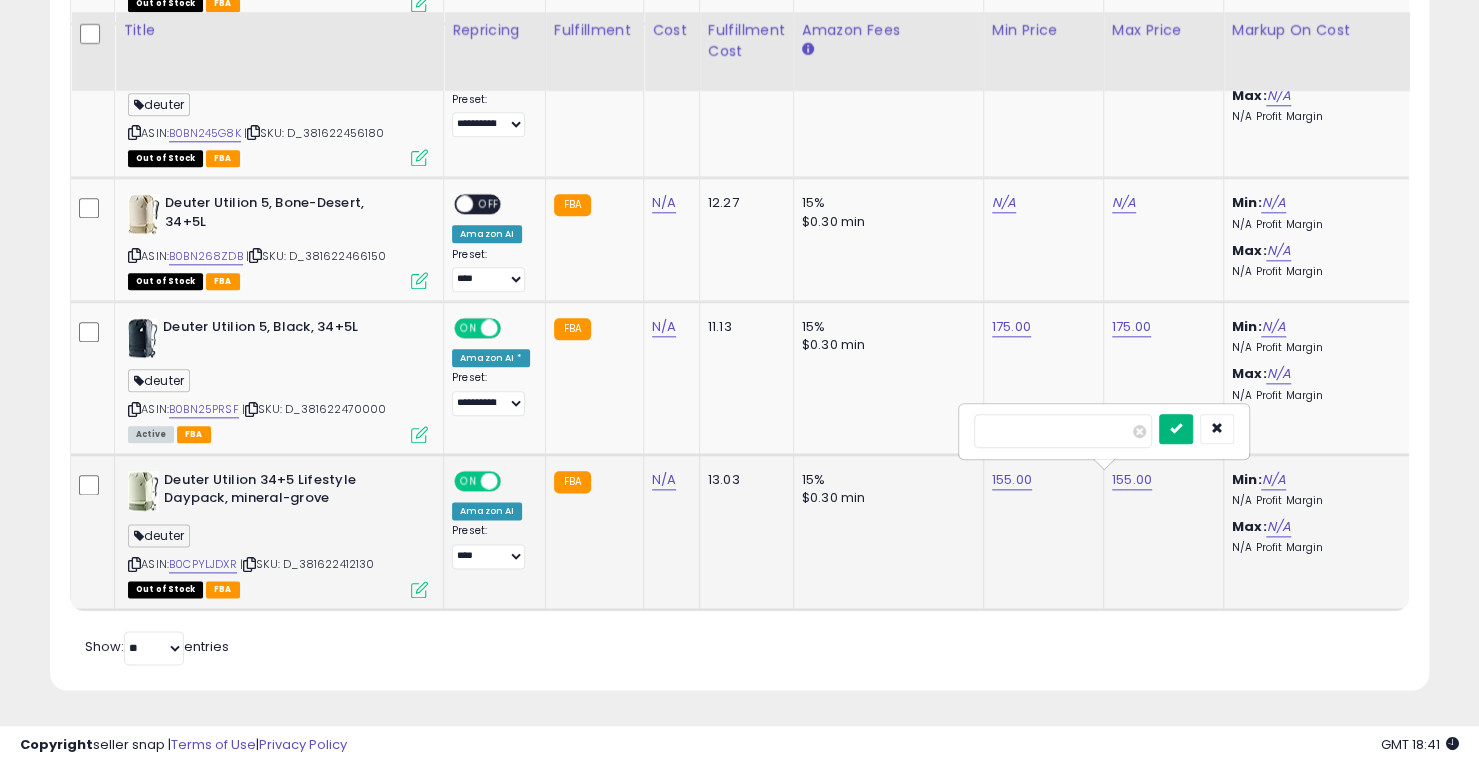 type on "******" 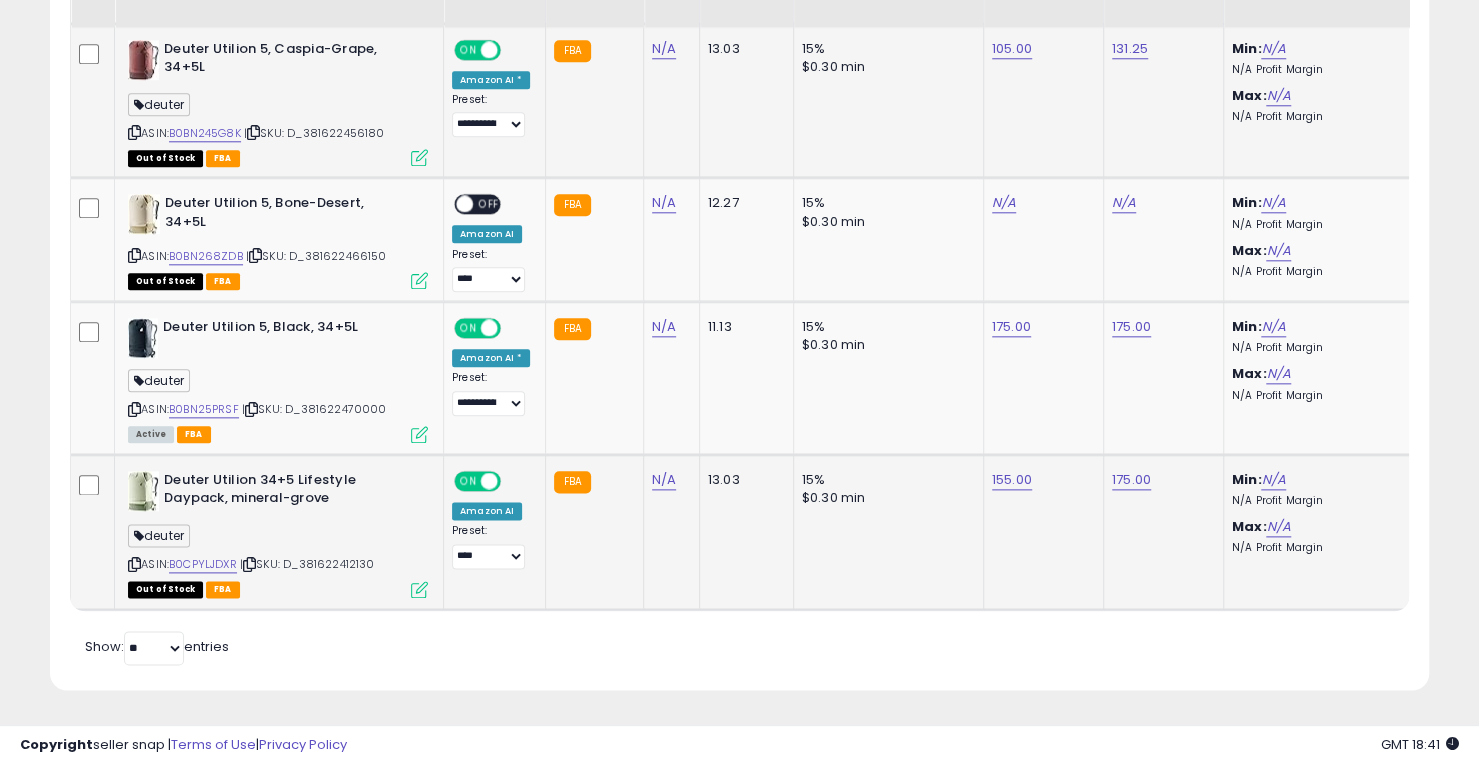 scroll, scrollTop: 1188, scrollLeft: 0, axis: vertical 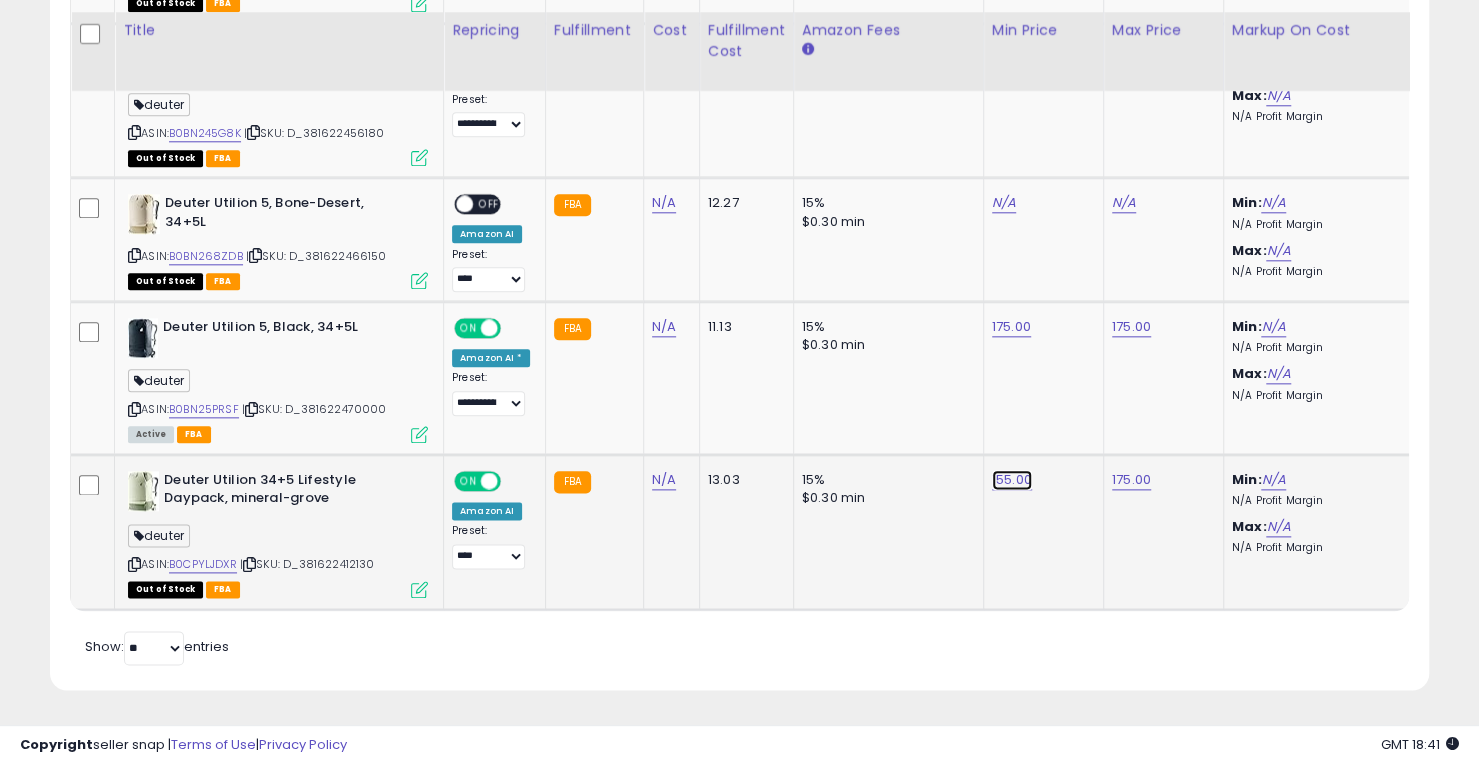 click on "155.00" at bounding box center [1011, -104] 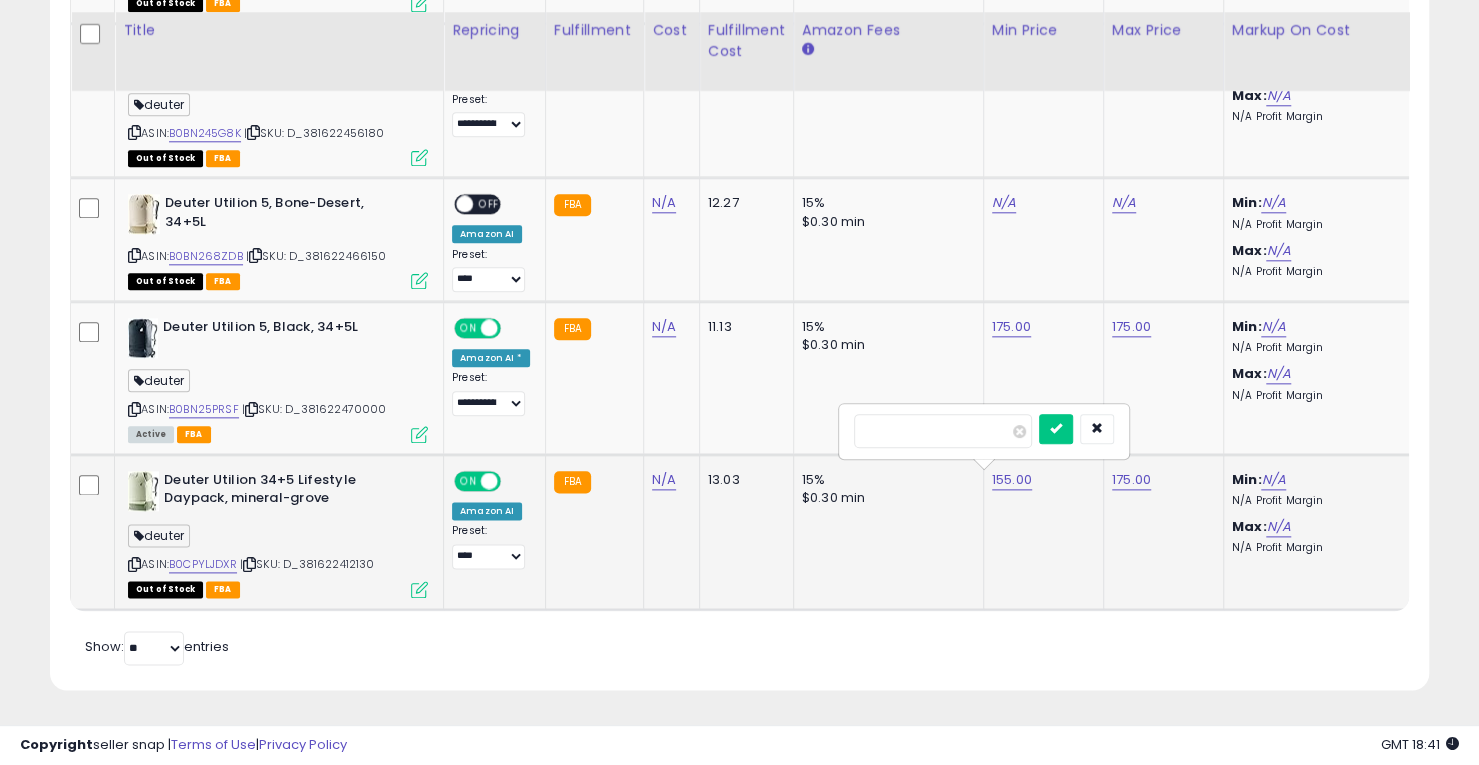 click on "******" at bounding box center [943, 431] 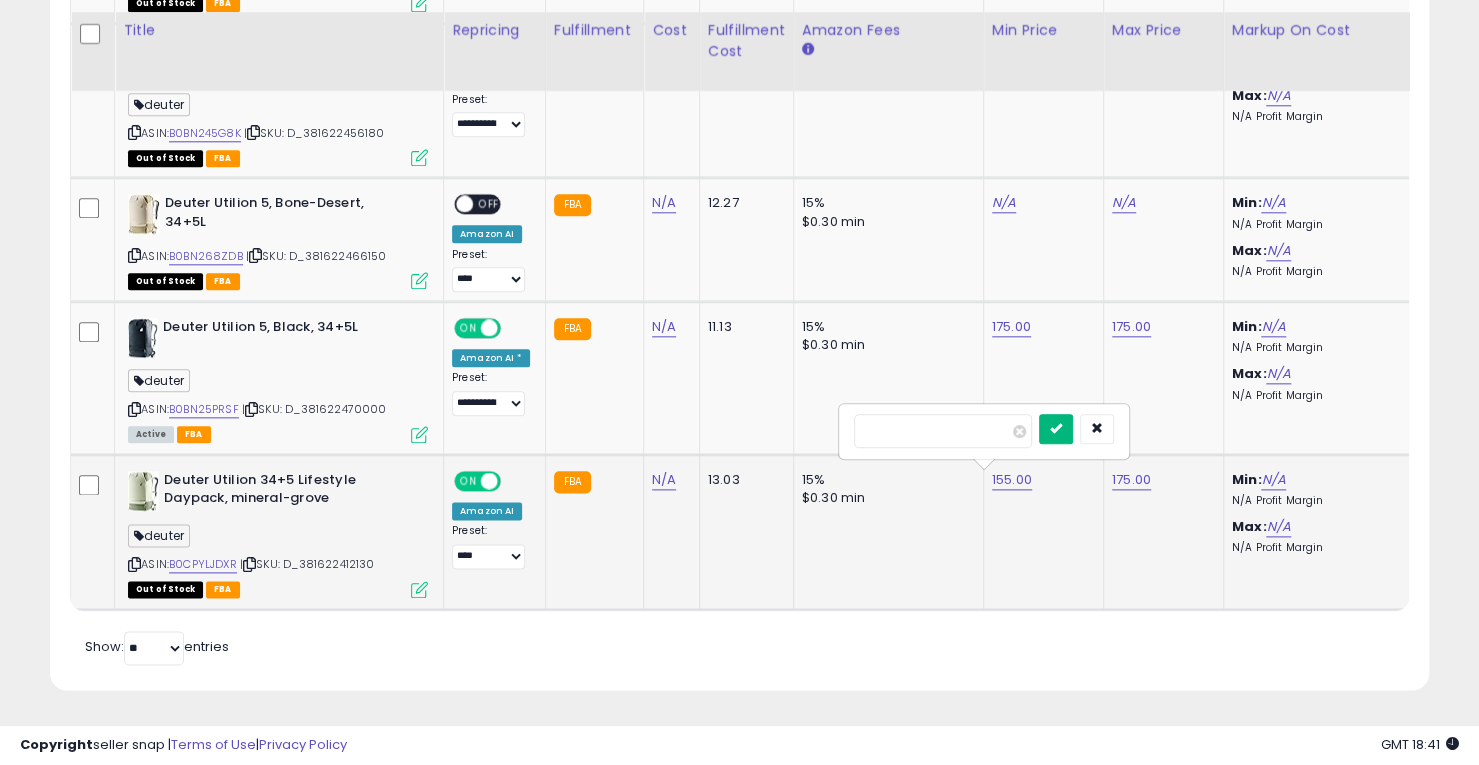 type on "******" 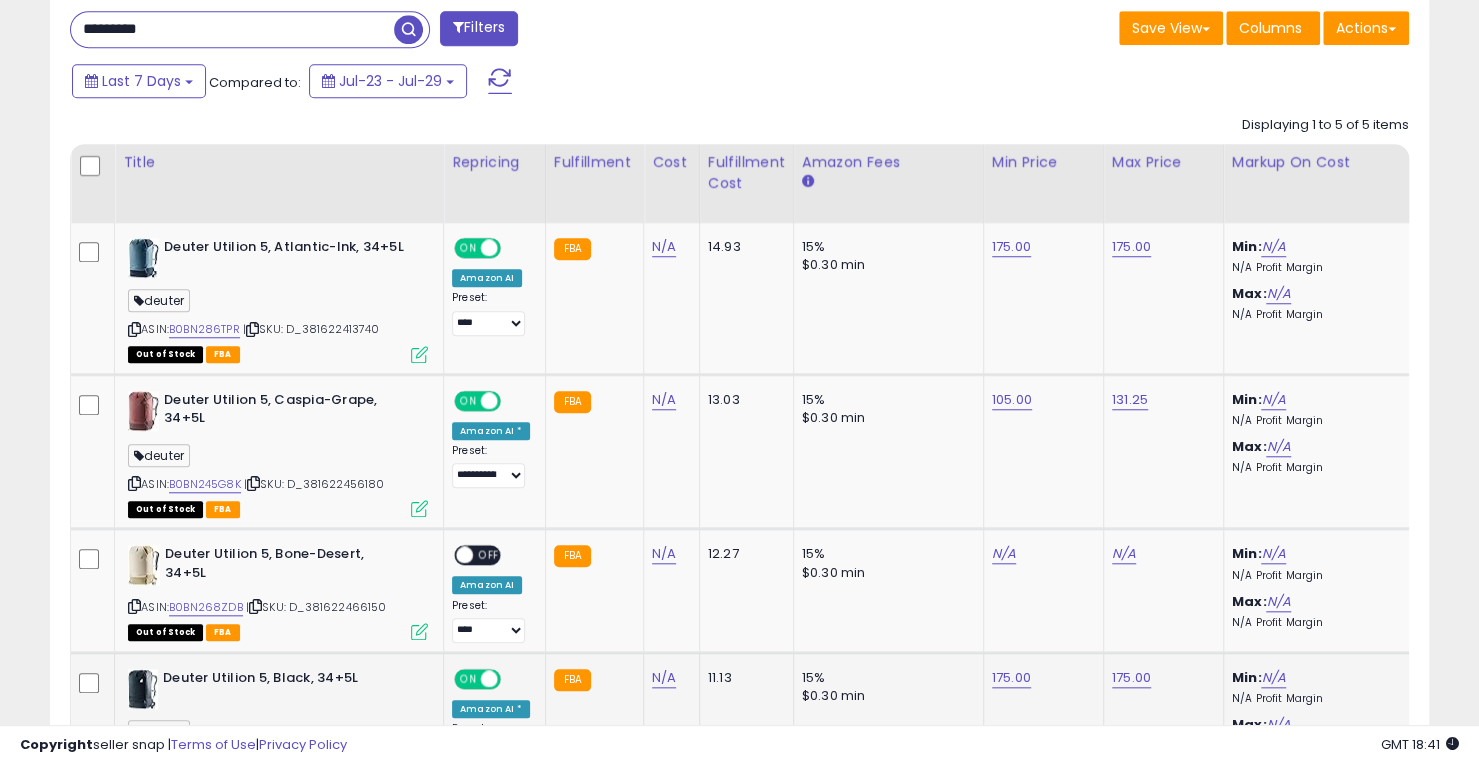 scroll, scrollTop: 788, scrollLeft: 0, axis: vertical 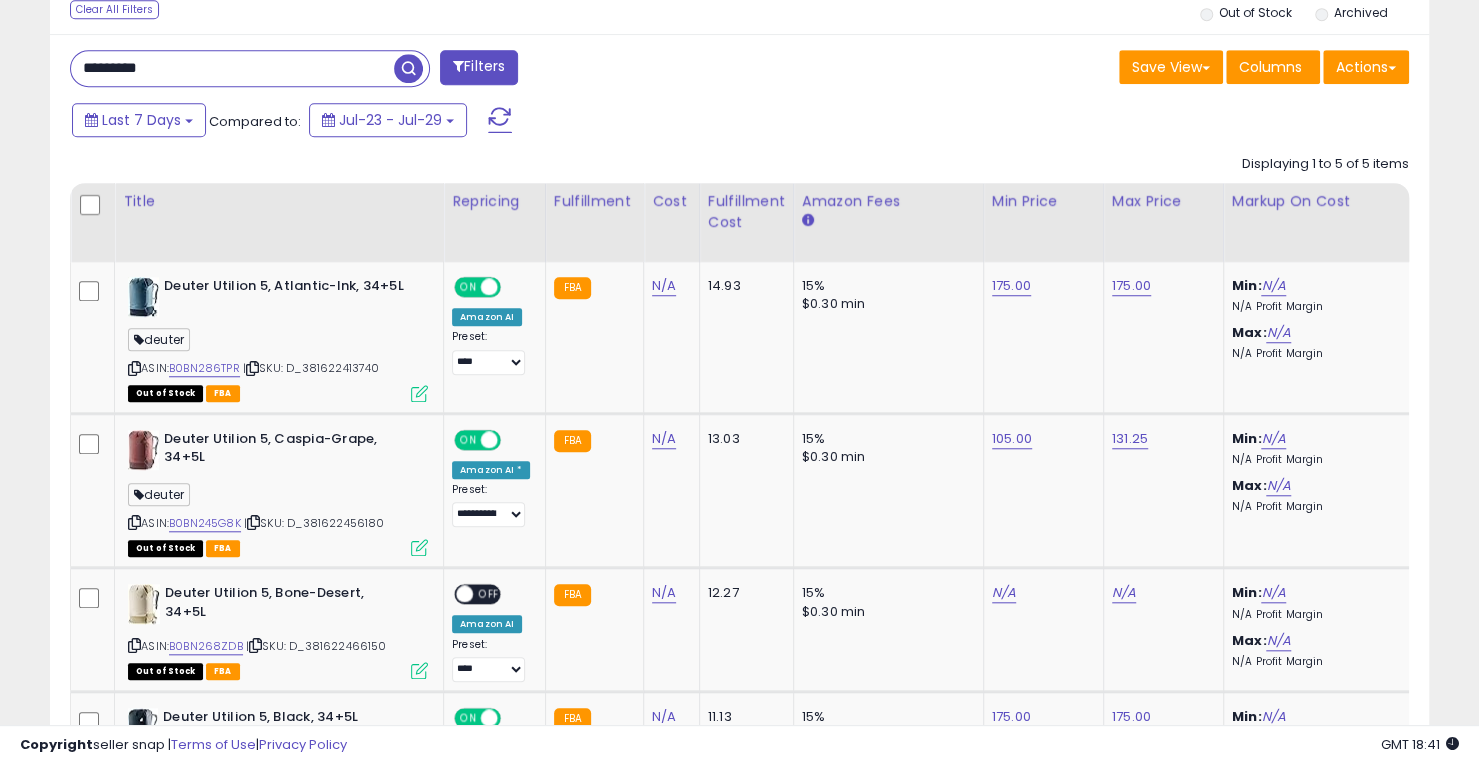 drag, startPoint x: 46, startPoint y: 91, endPoint x: 36, endPoint y: 92, distance: 10.049875 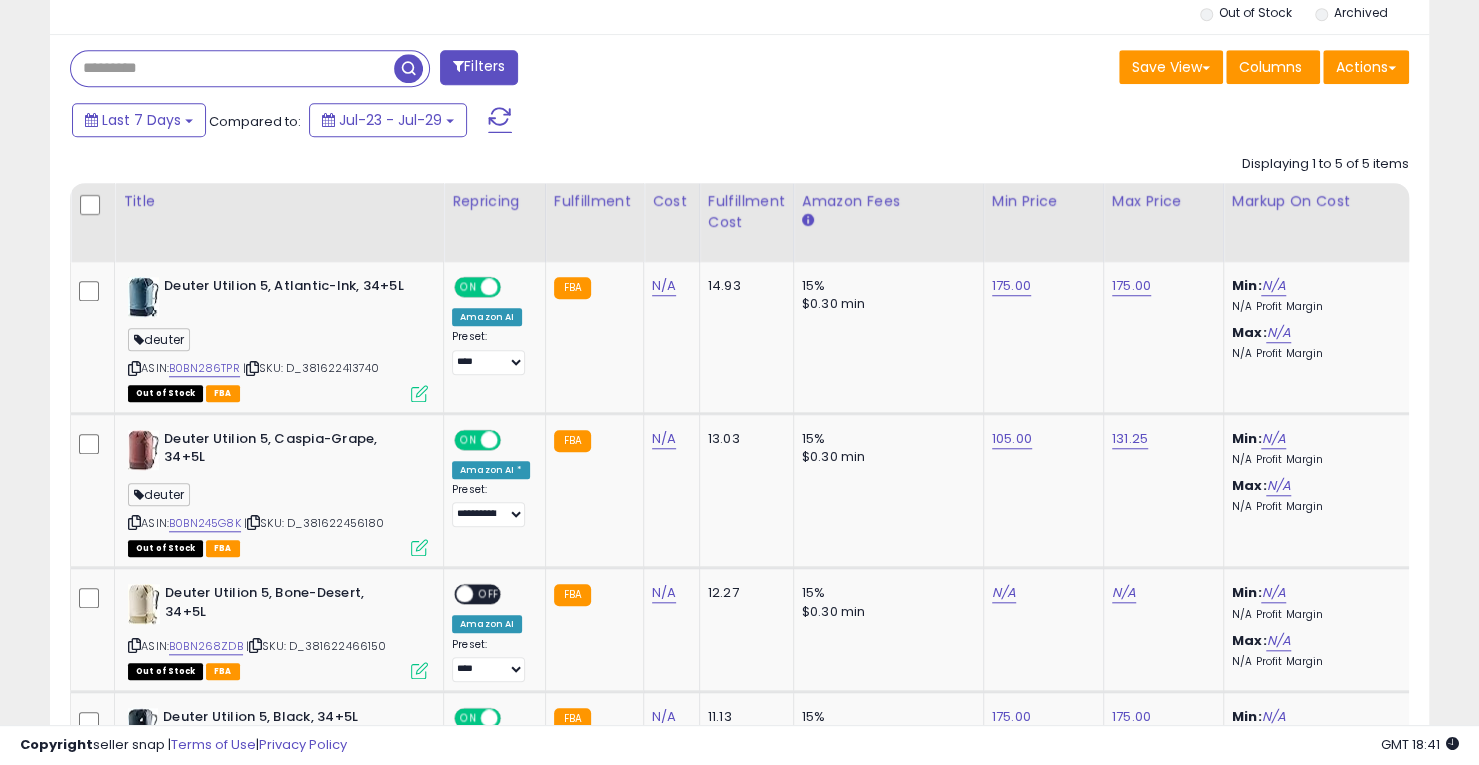 type 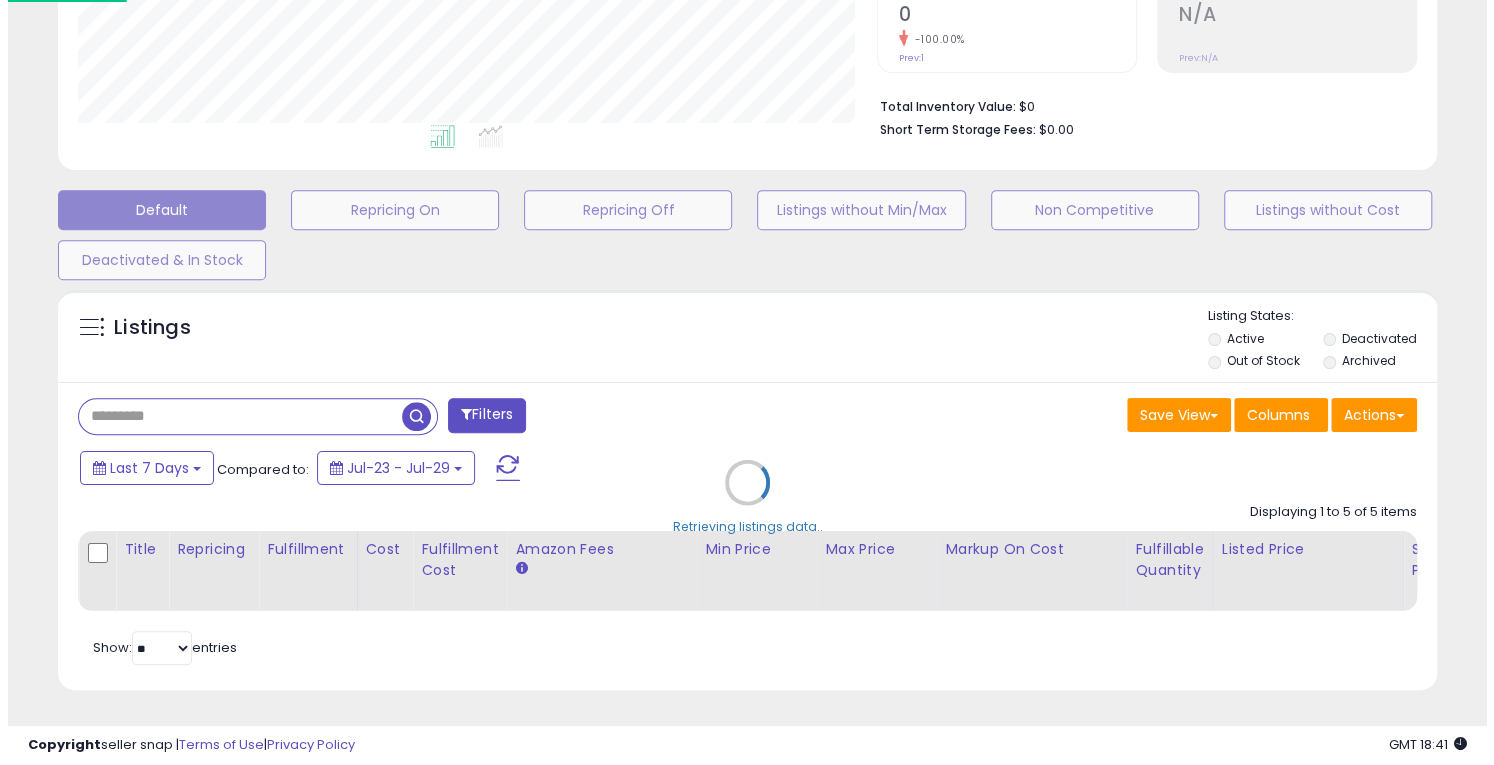 scroll, scrollTop: 453, scrollLeft: 0, axis: vertical 